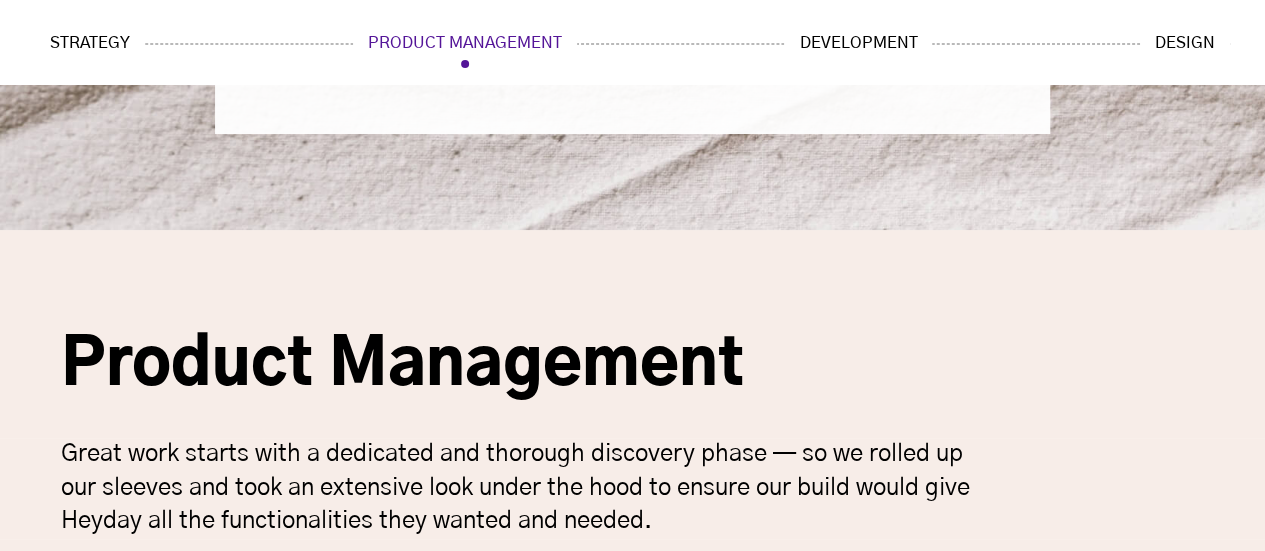 scroll, scrollTop: 6000, scrollLeft: 0, axis: vertical 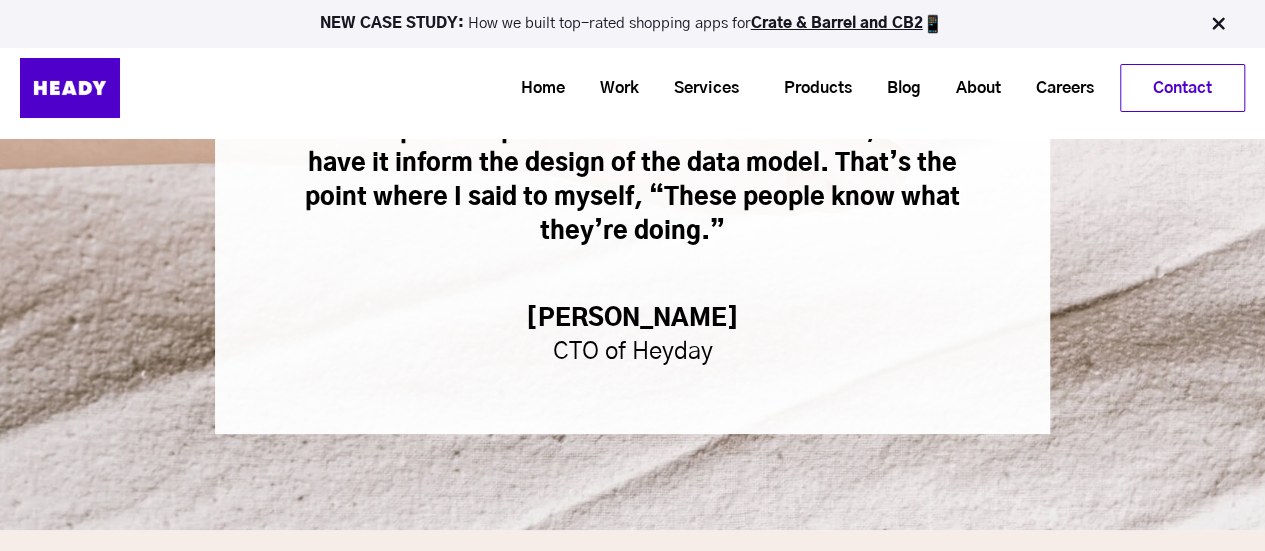 click on "CTO of Heyday" at bounding box center (632, 353) 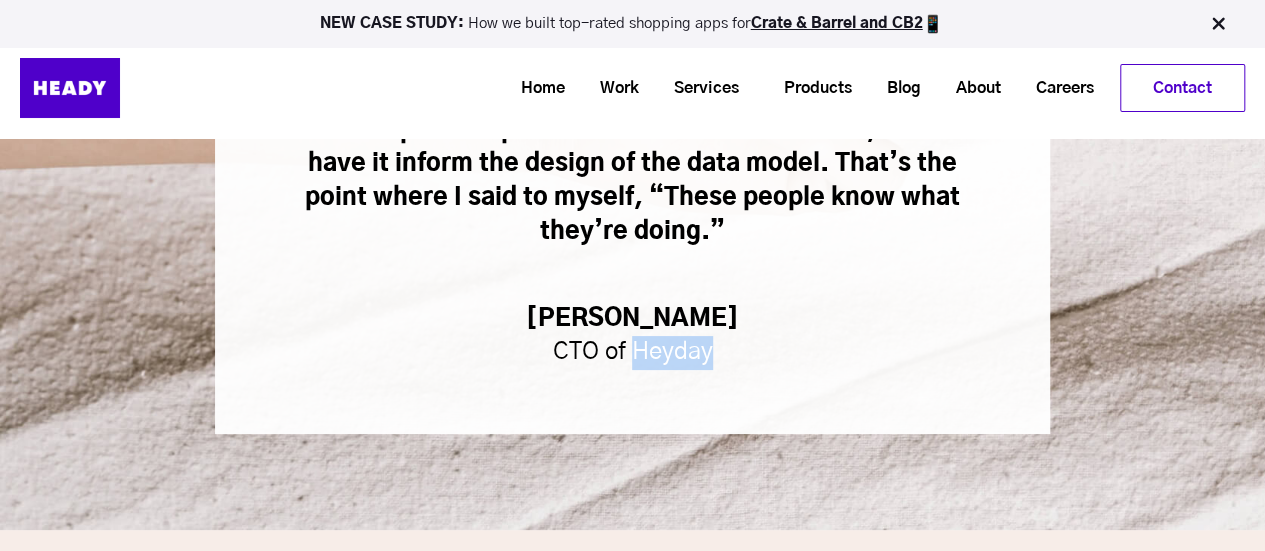 click on "CTO of Heyday" at bounding box center (632, 353) 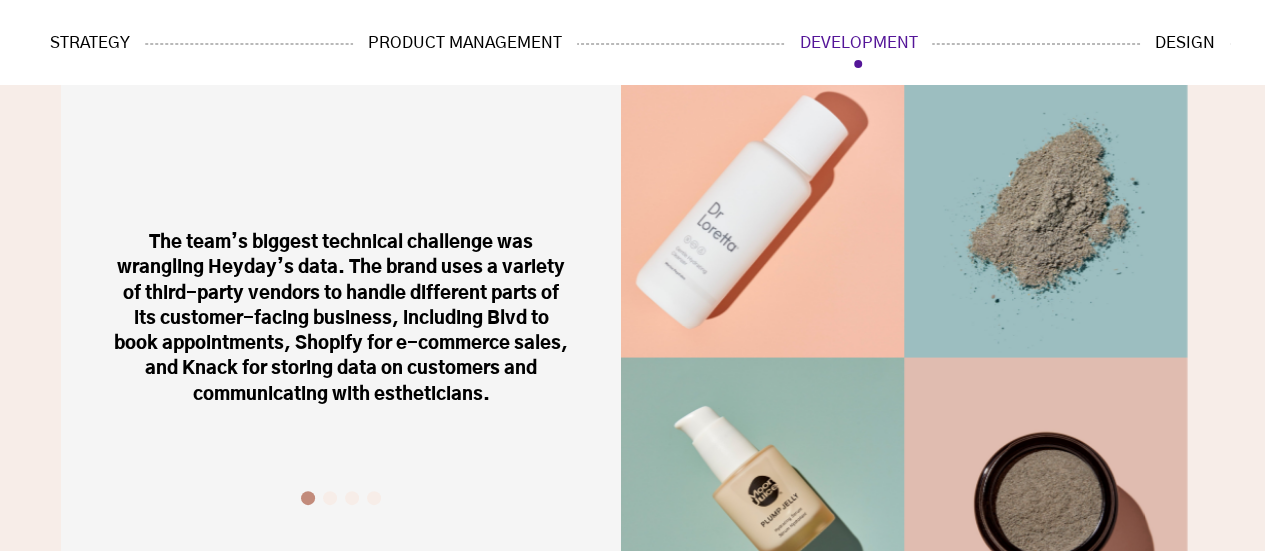 scroll, scrollTop: 9200, scrollLeft: 0, axis: vertical 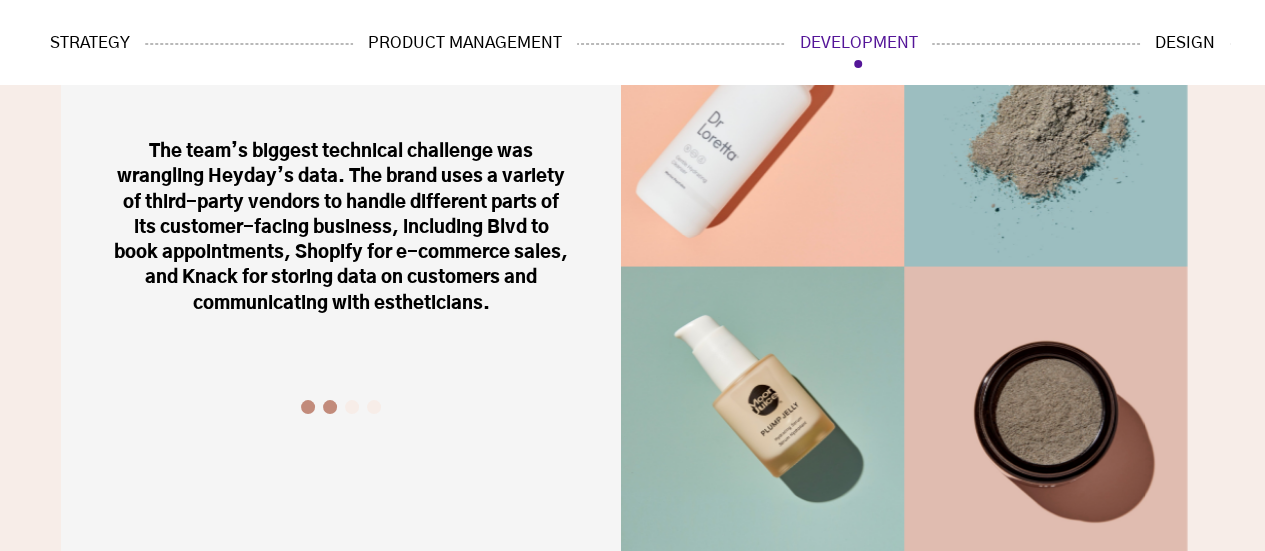 click on "2" at bounding box center (330, 407) 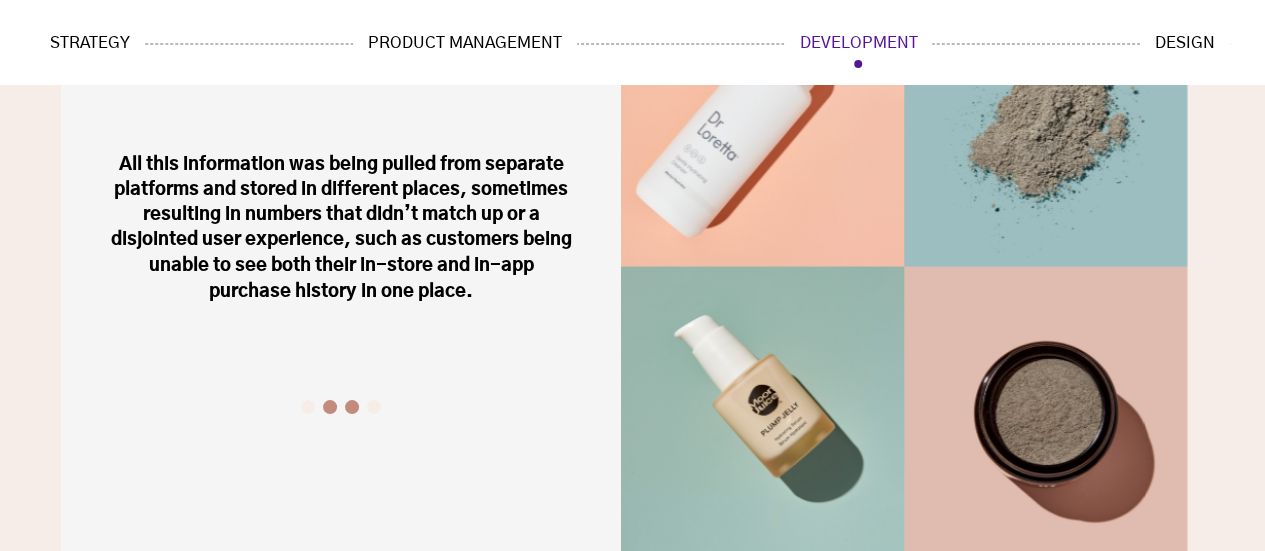 click on "3" at bounding box center (352, 407) 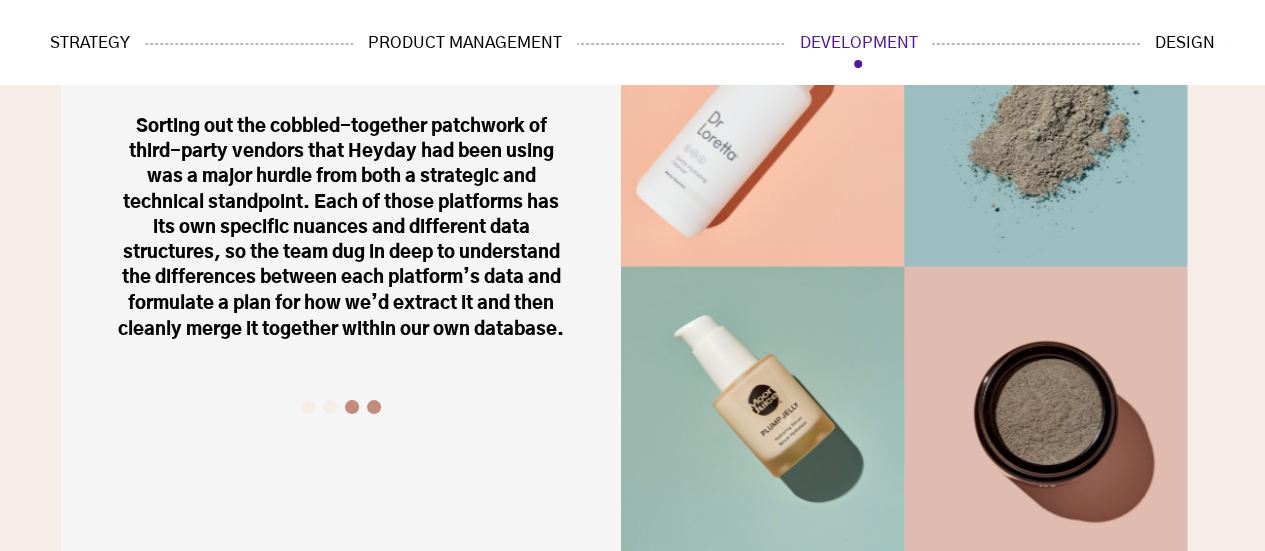 click on "4" at bounding box center (374, 407) 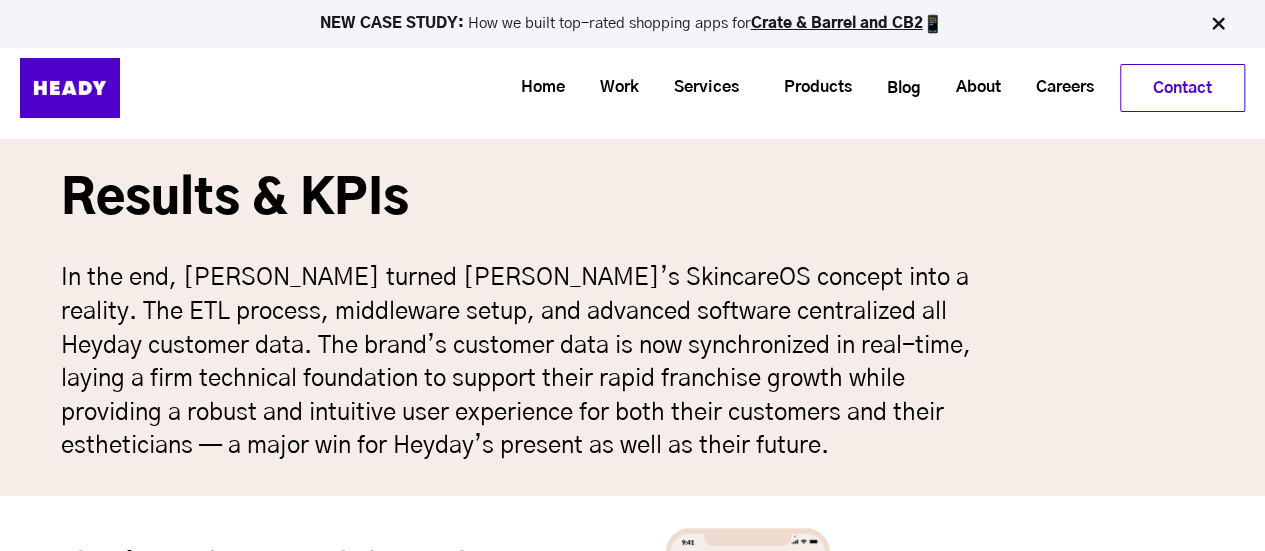 scroll, scrollTop: 12900, scrollLeft: 0, axis: vertical 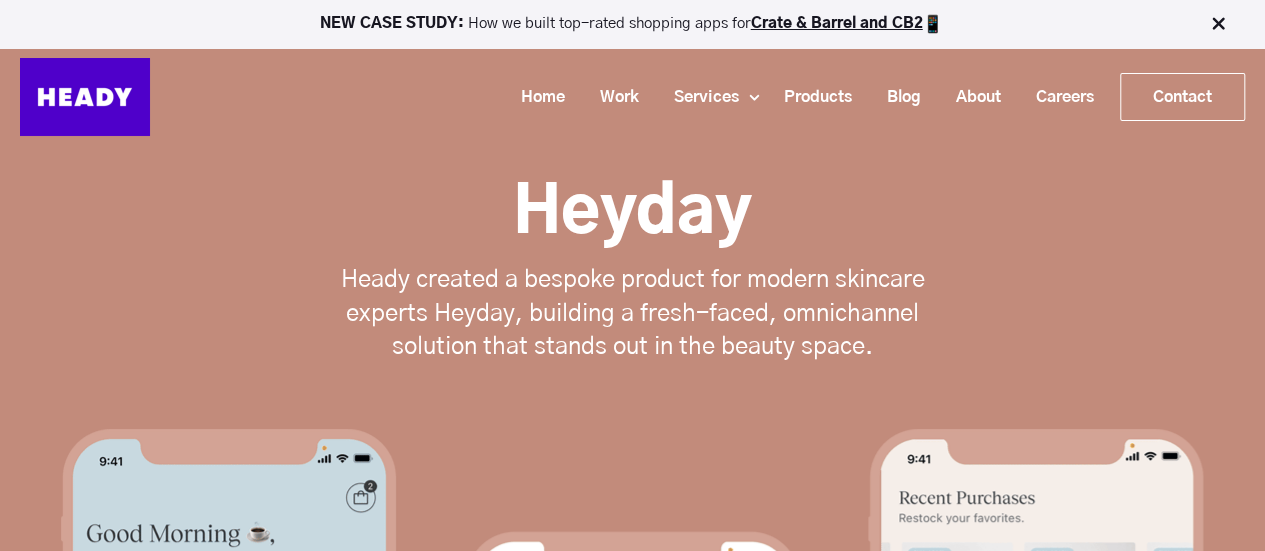 click at bounding box center [1218, 24] 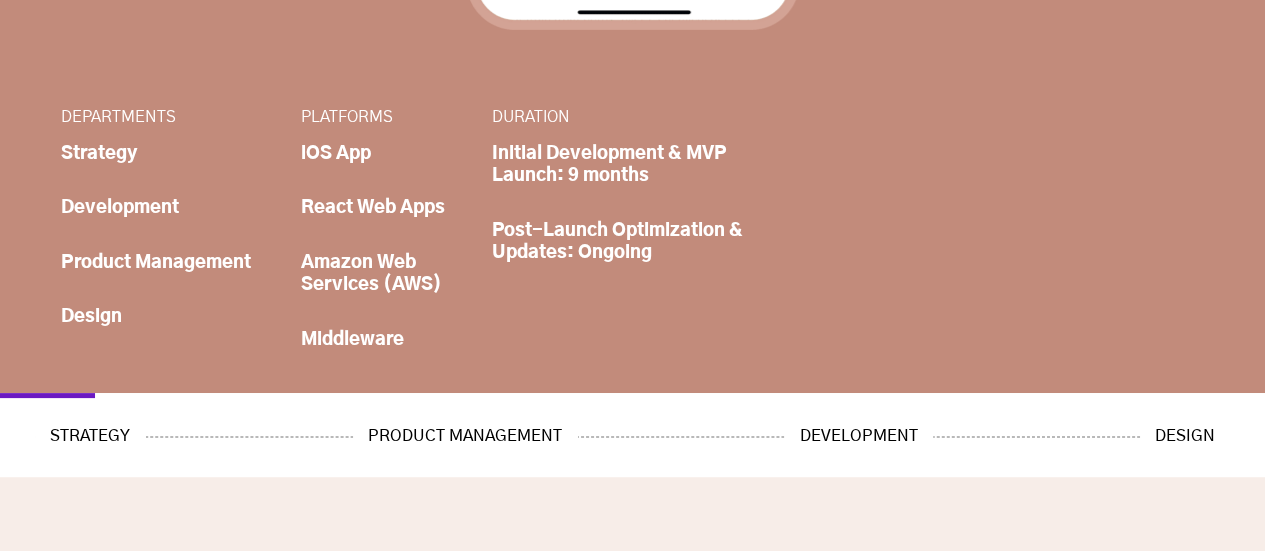 scroll, scrollTop: 1200, scrollLeft: 0, axis: vertical 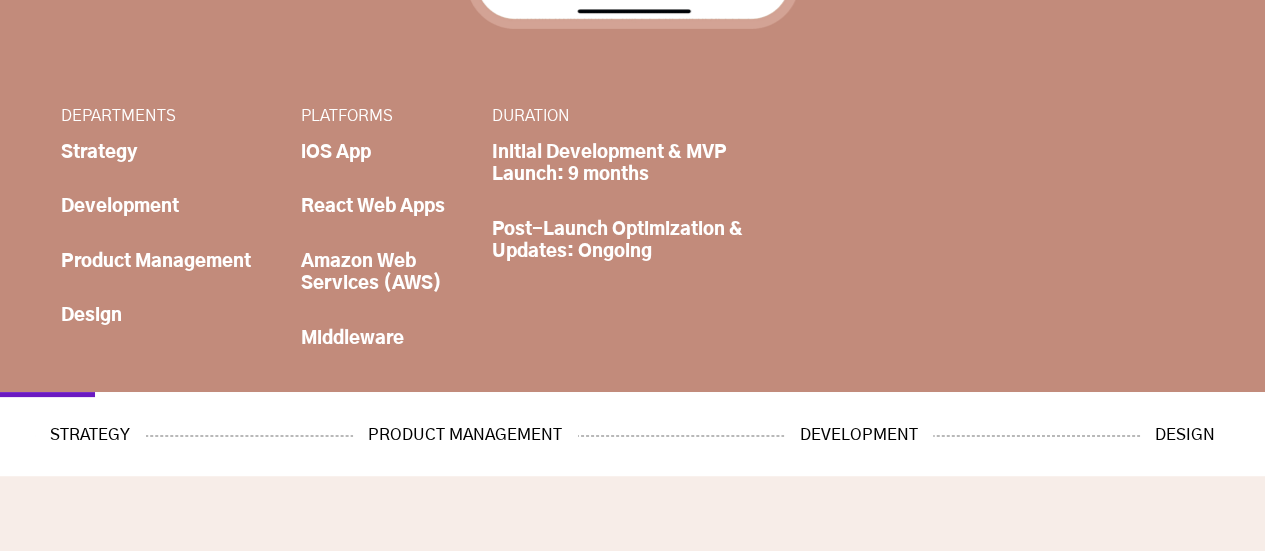 click on "React Web Apps" at bounding box center [386, 207] 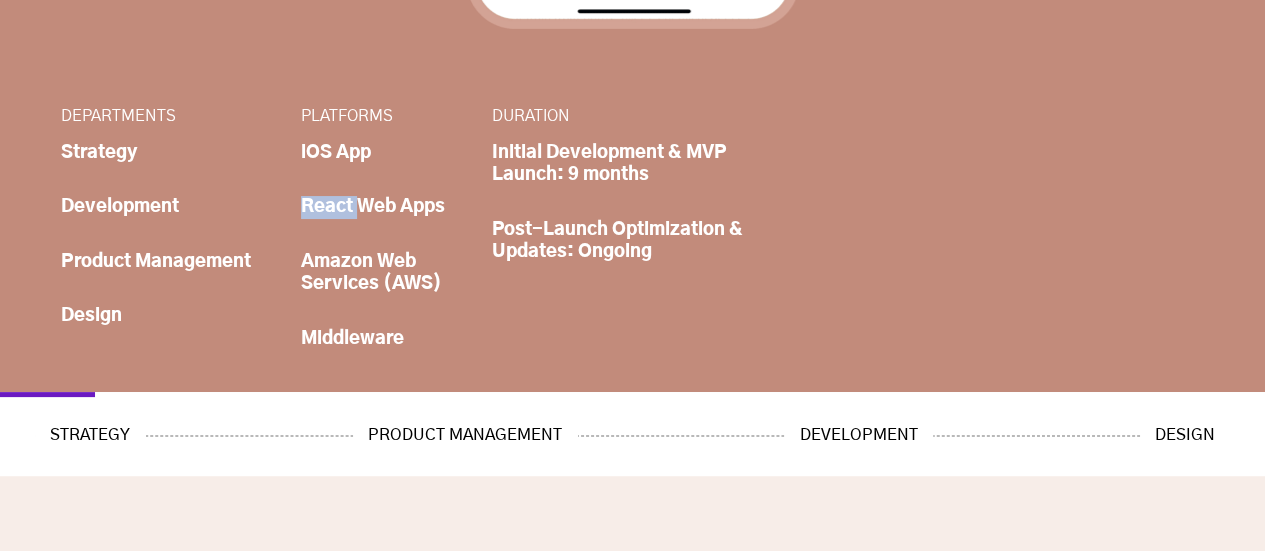 click on "React Web Apps" at bounding box center [386, 207] 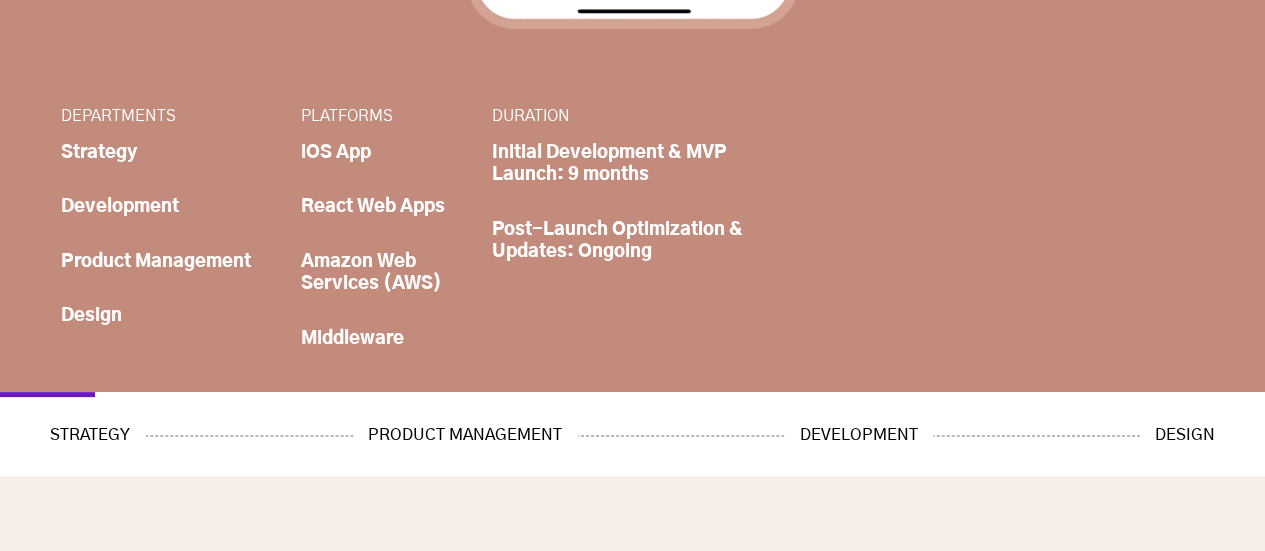 click on "Amazon Web Services (AWS)" at bounding box center (386, 273) 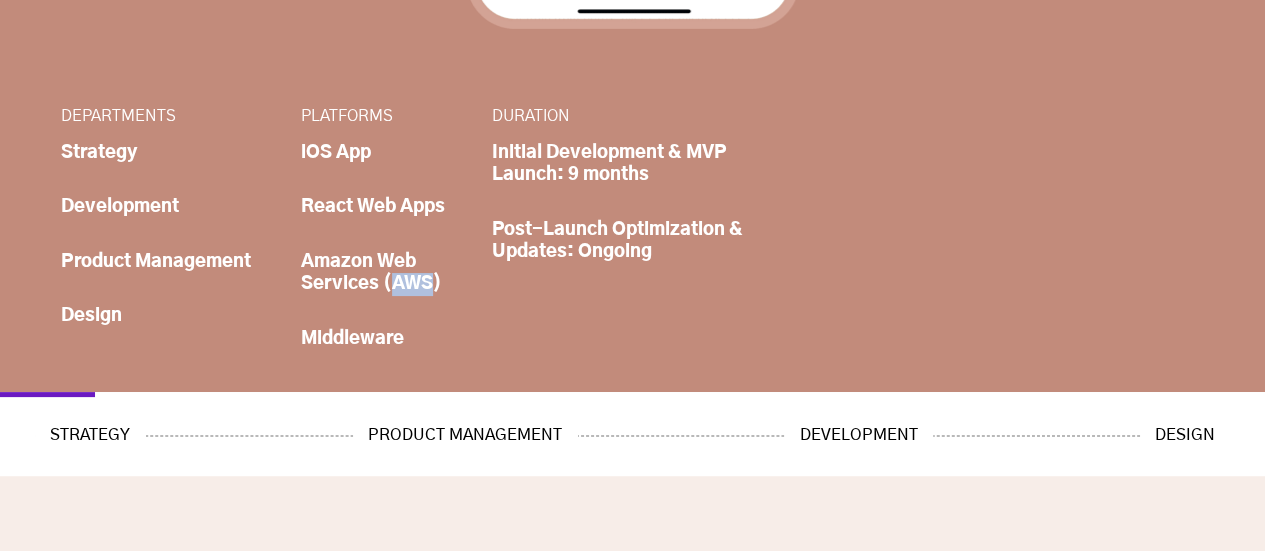 click on "Amazon Web Services (AWS)" at bounding box center [386, 273] 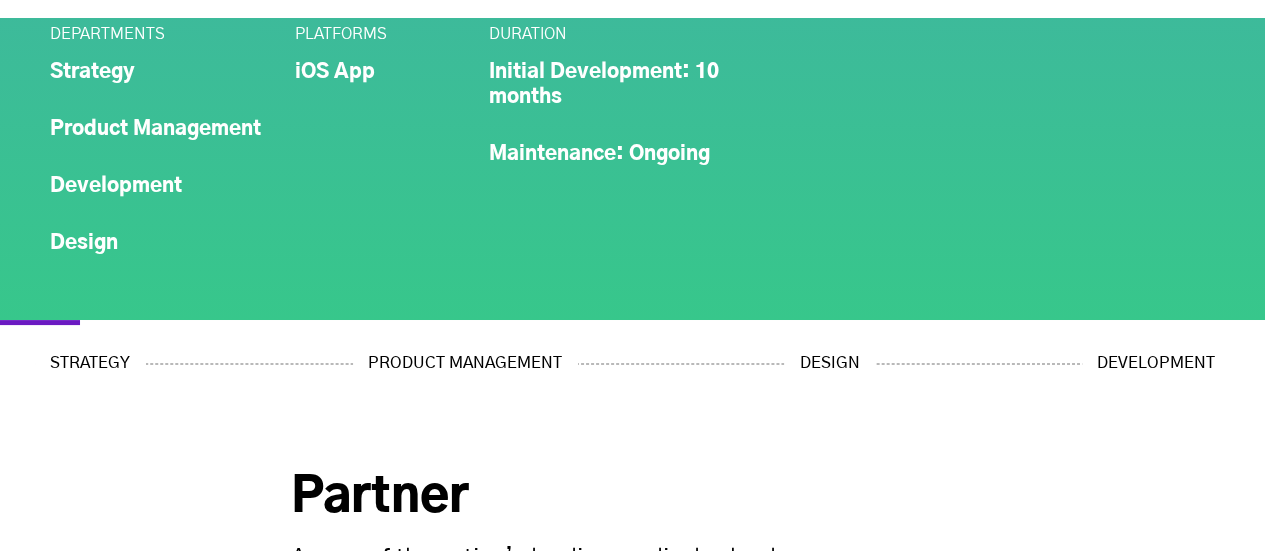 scroll, scrollTop: 1100, scrollLeft: 0, axis: vertical 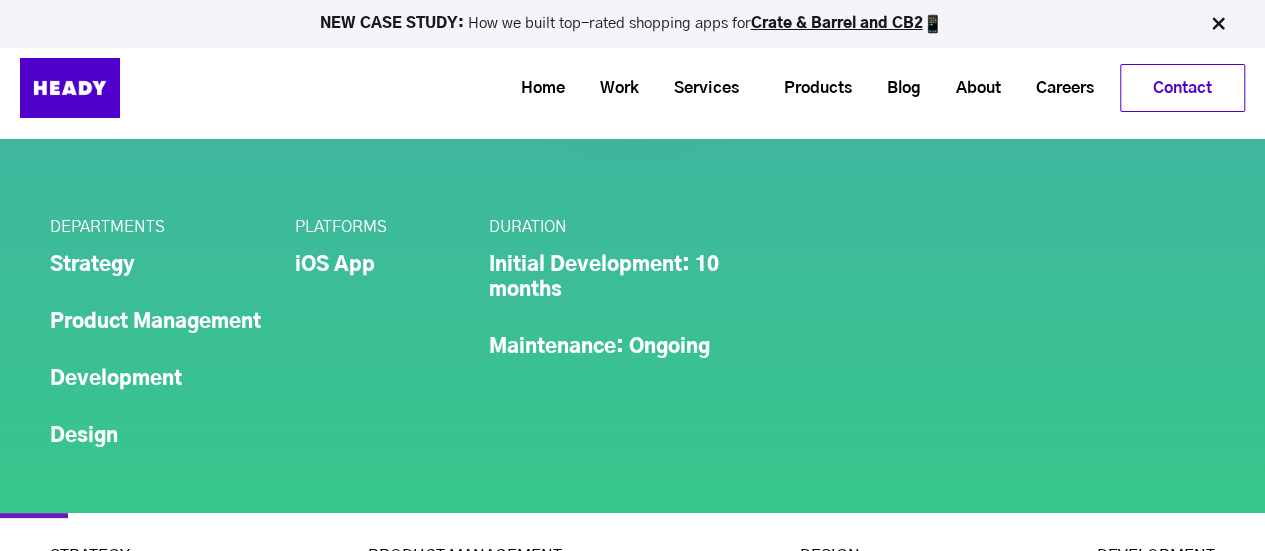 click on "Product Management" at bounding box center [162, 322] 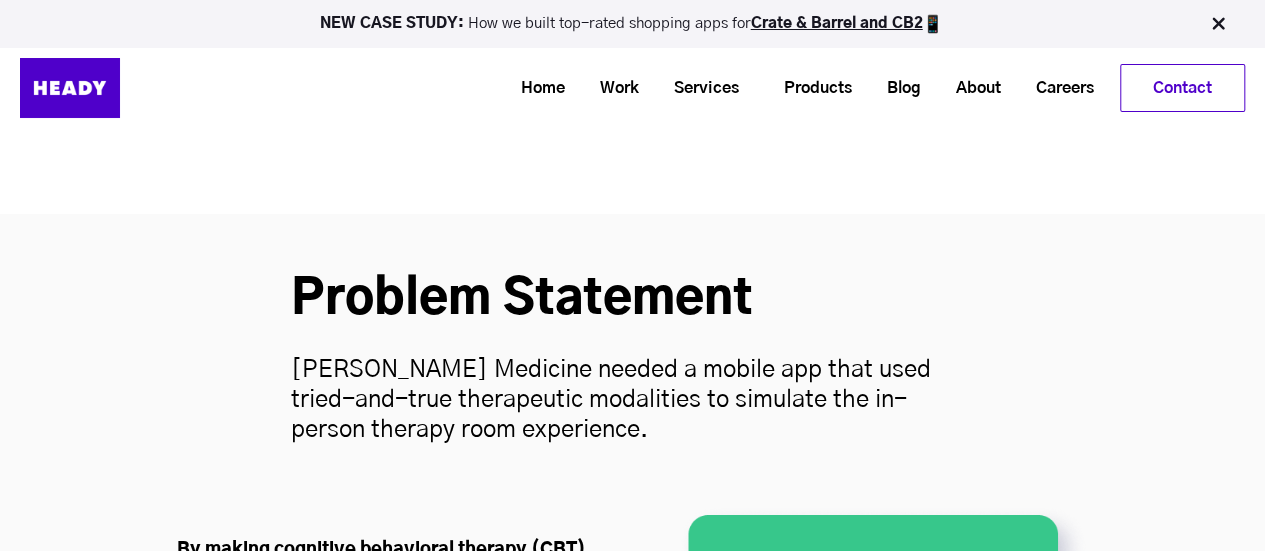 scroll, scrollTop: 2300, scrollLeft: 0, axis: vertical 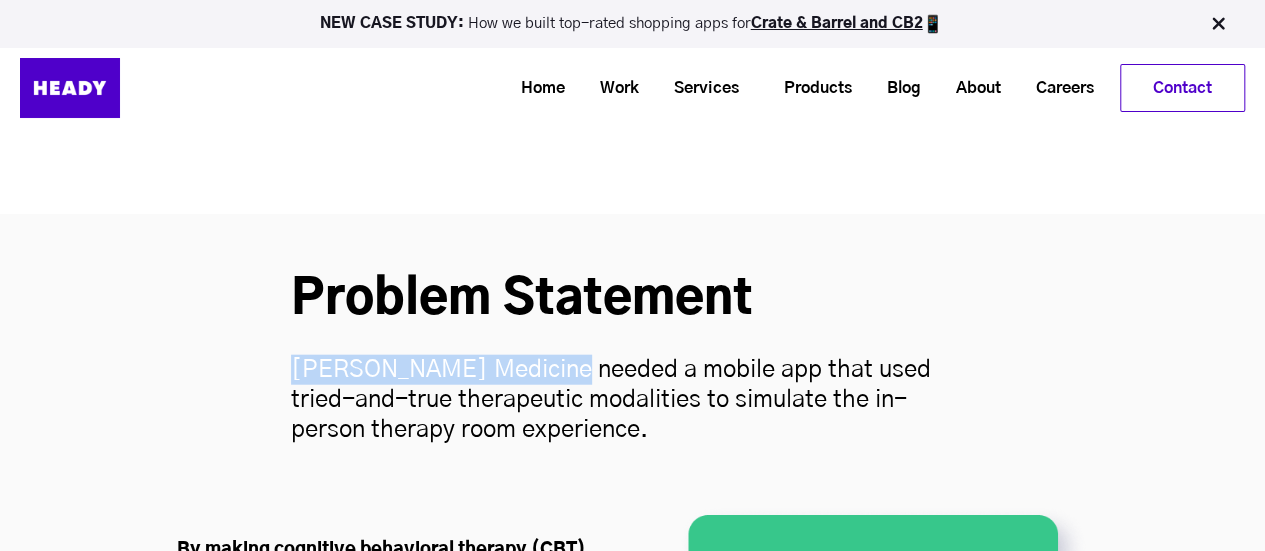 drag, startPoint x: 526, startPoint y: 343, endPoint x: 296, endPoint y: 335, distance: 230.13908 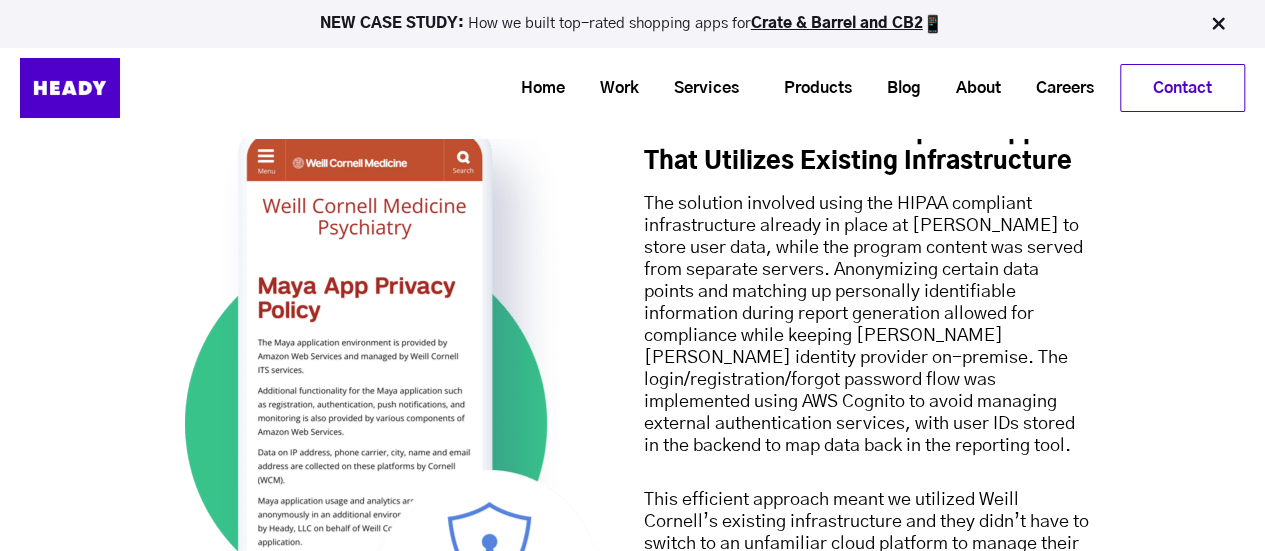 scroll, scrollTop: 14200, scrollLeft: 0, axis: vertical 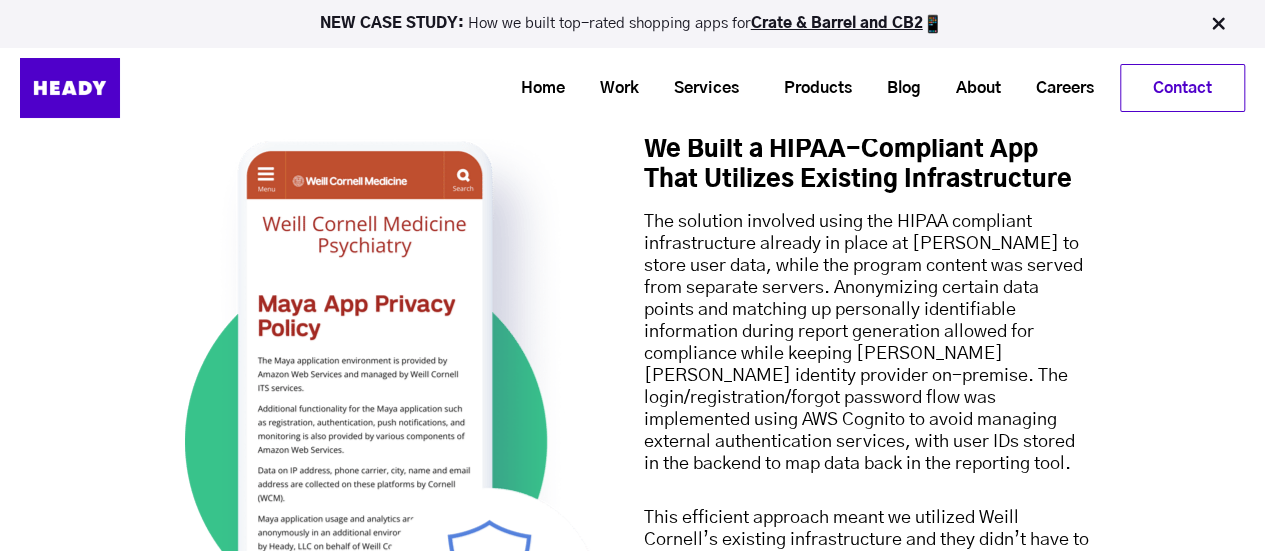 click on "The solution involved using the HIPAA compliant infrastructure already in place at Weill Cornell to store user data, while the program content was served from separate servers. Anonymizing certain data points and matching up personally identifiable information during report generation allowed for compliance while keeping Weill Cornell’s identity provider on-premise. The login/registration/forgot password flow was implemented using AWS Cognito to avoid managing external authentication services, with user IDs stored in the backend to map data back in the reporting tool." at bounding box center [865, 343] 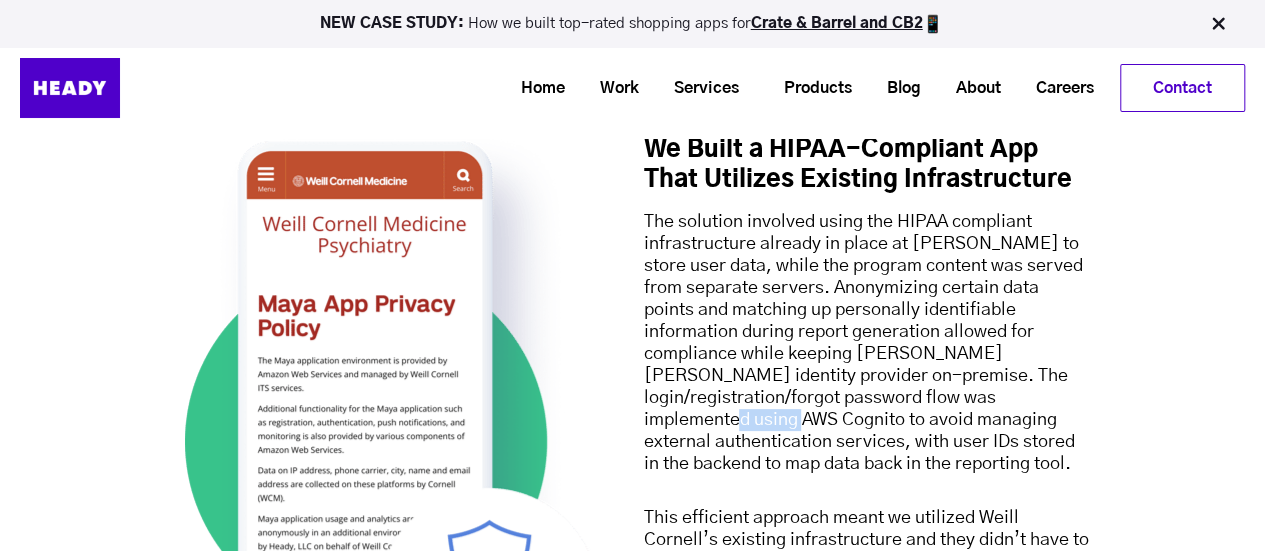 click on "The solution involved using the HIPAA compliant infrastructure already in place at Weill Cornell to store user data, while the program content was served from separate servers. Anonymizing certain data points and matching up personally identifiable information during report generation allowed for compliance while keeping Weill Cornell’s identity provider on-premise. The login/registration/forgot password flow was implemented using AWS Cognito to avoid managing external authentication services, with user IDs stored in the backend to map data back in the reporting tool." at bounding box center [865, 343] 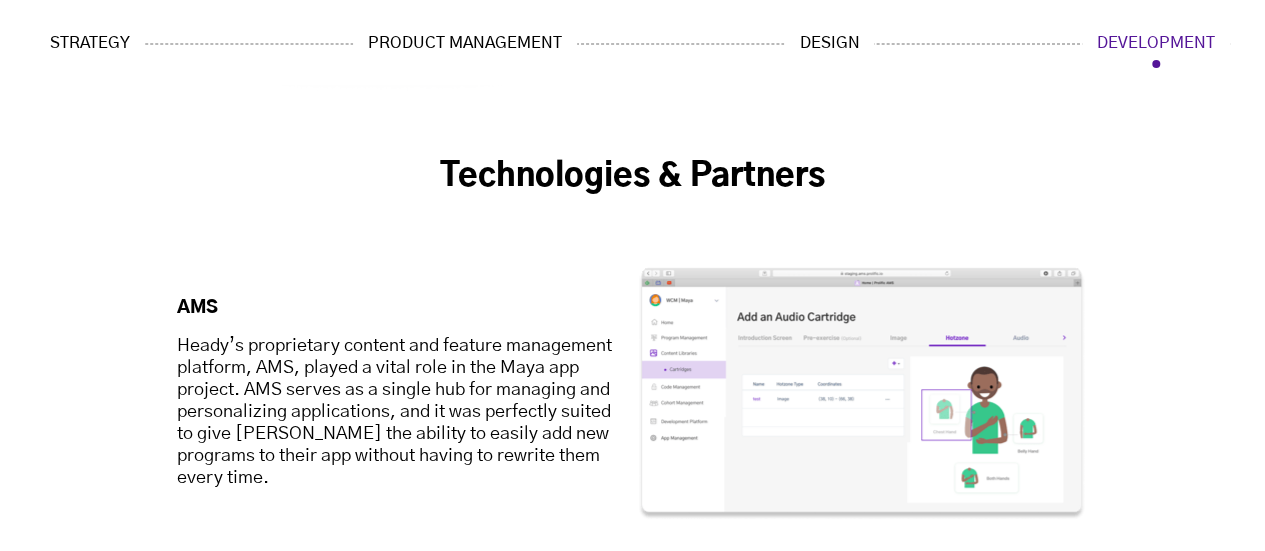 scroll, scrollTop: 15000, scrollLeft: 0, axis: vertical 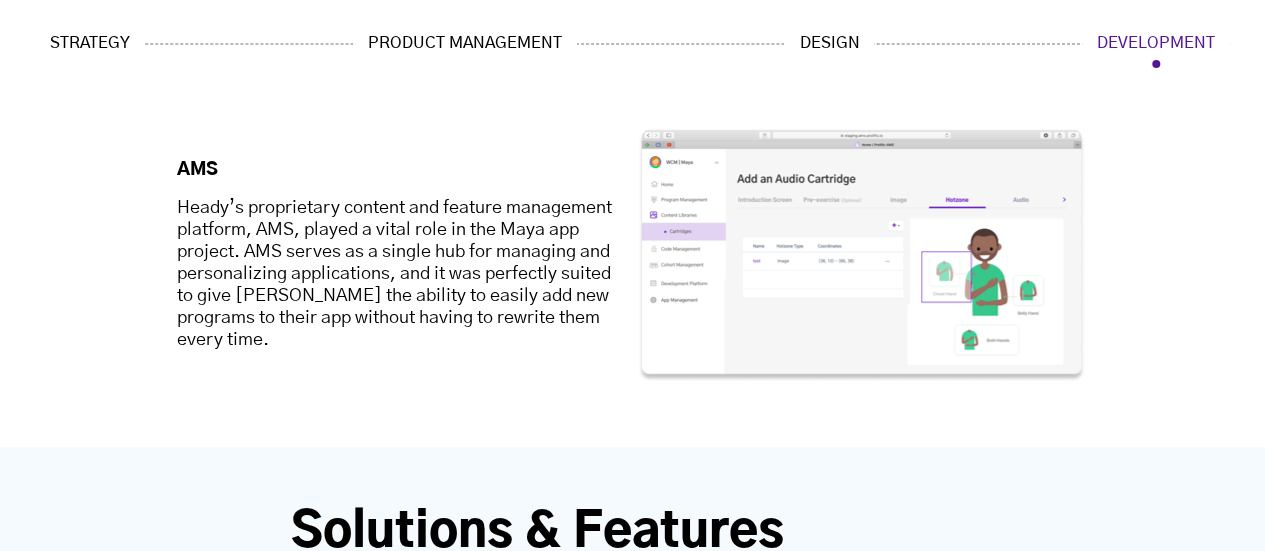 click on "AMS
Heady’s proprietary content and feature management platform, AMS, played a vital role in the Maya app project. AMS serves as a single hub for managing and personalizing applications, and it was perfectly suited to give Weill Cornell the ability to easily add new programs to their app without having to rewrite them  every time." at bounding box center [633, 254] 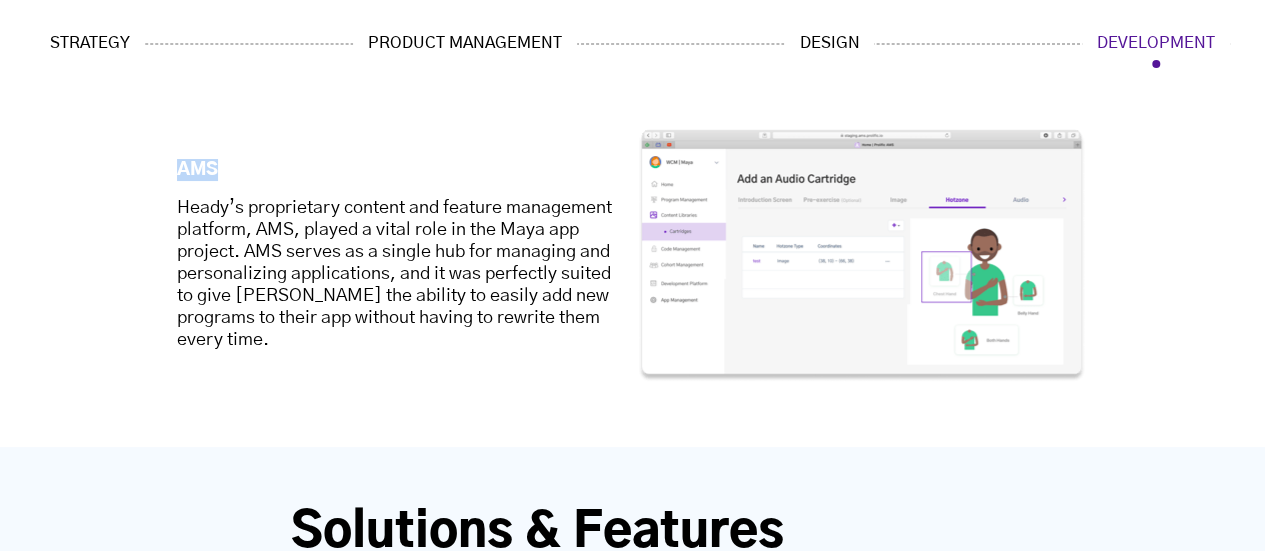 click on "AMS" at bounding box center (400, 170) 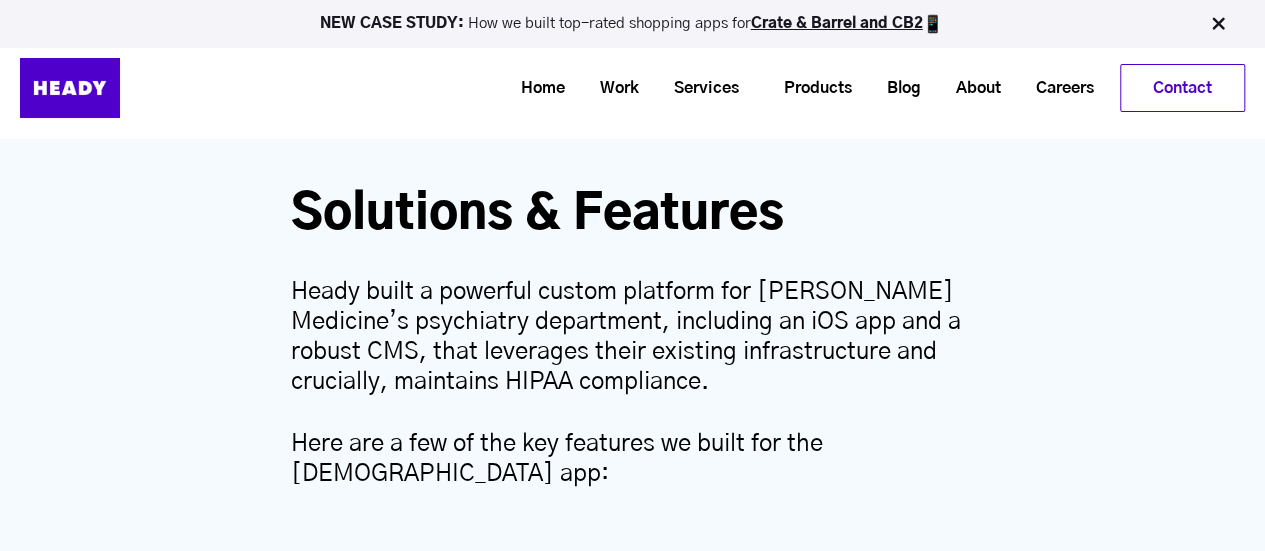 scroll, scrollTop: 15300, scrollLeft: 0, axis: vertical 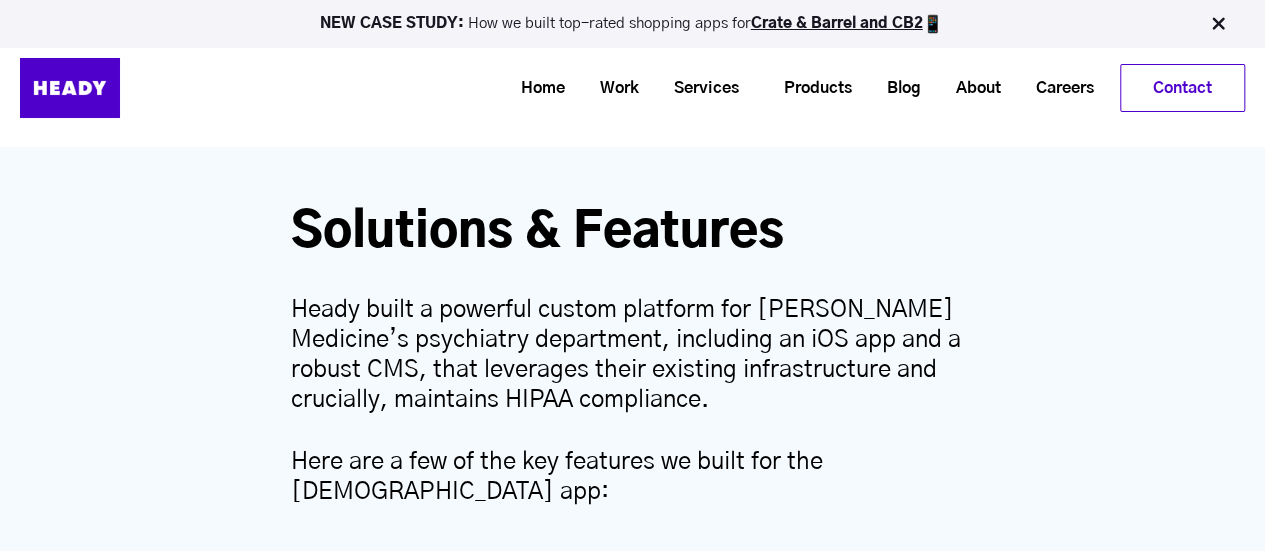 click on "Heady built a powerful custom platform for Weill Cornell Medicine’s psychiatry department, including an iOS app and a robust CMS, that leverages their existing infrastructure and crucially, maintains HIPAA compliance." at bounding box center [633, 355] 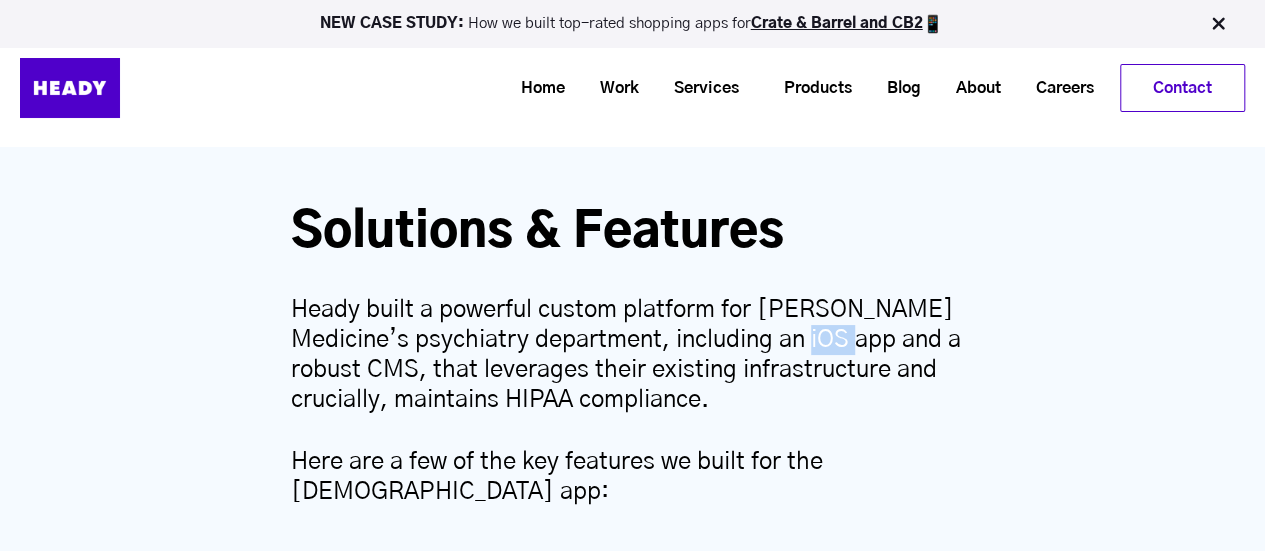 click on "Heady built a powerful custom platform for Weill Cornell Medicine’s psychiatry department, including an iOS app and a robust CMS, that leverages their existing infrastructure and crucially, maintains HIPAA compliance." at bounding box center [633, 355] 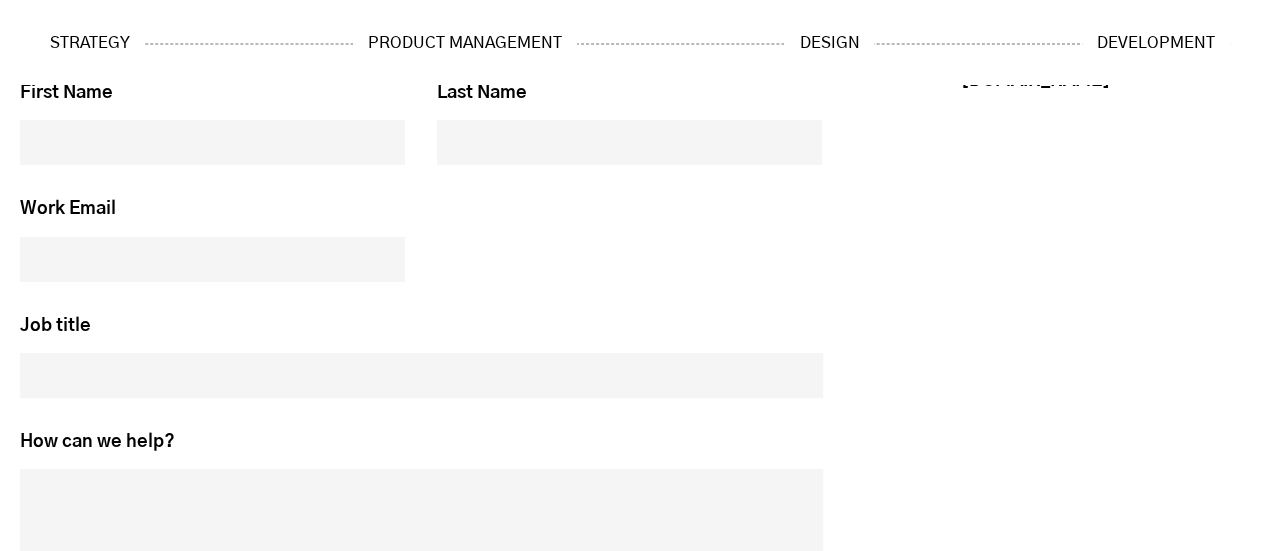 scroll, scrollTop: 20100, scrollLeft: 0, axis: vertical 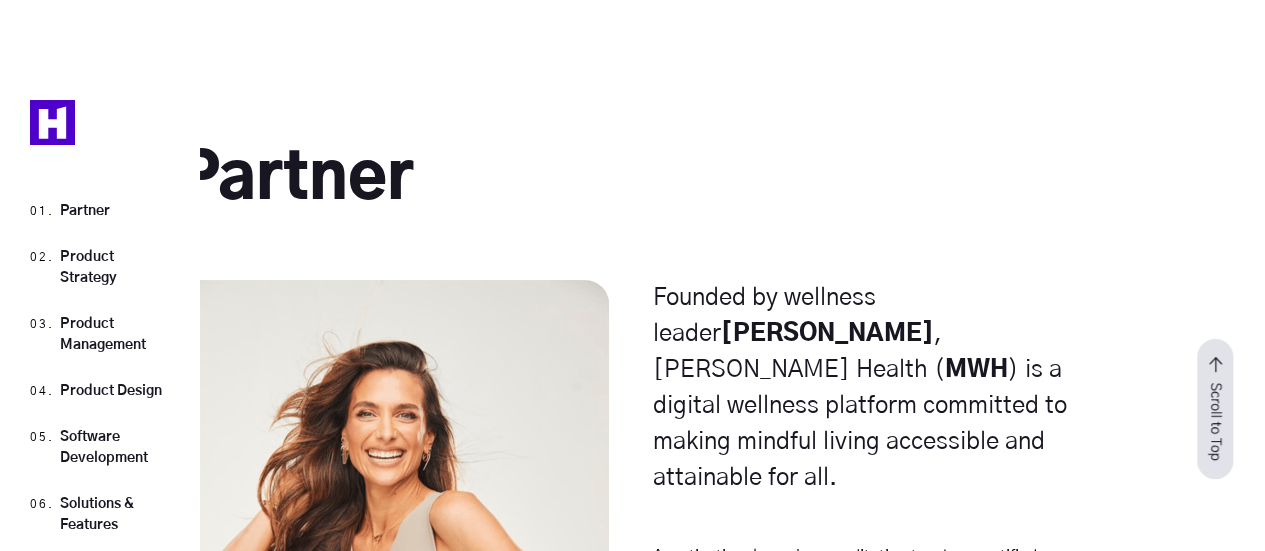drag, startPoint x: 958, startPoint y: 291, endPoint x: 874, endPoint y: 323, distance: 89.88882 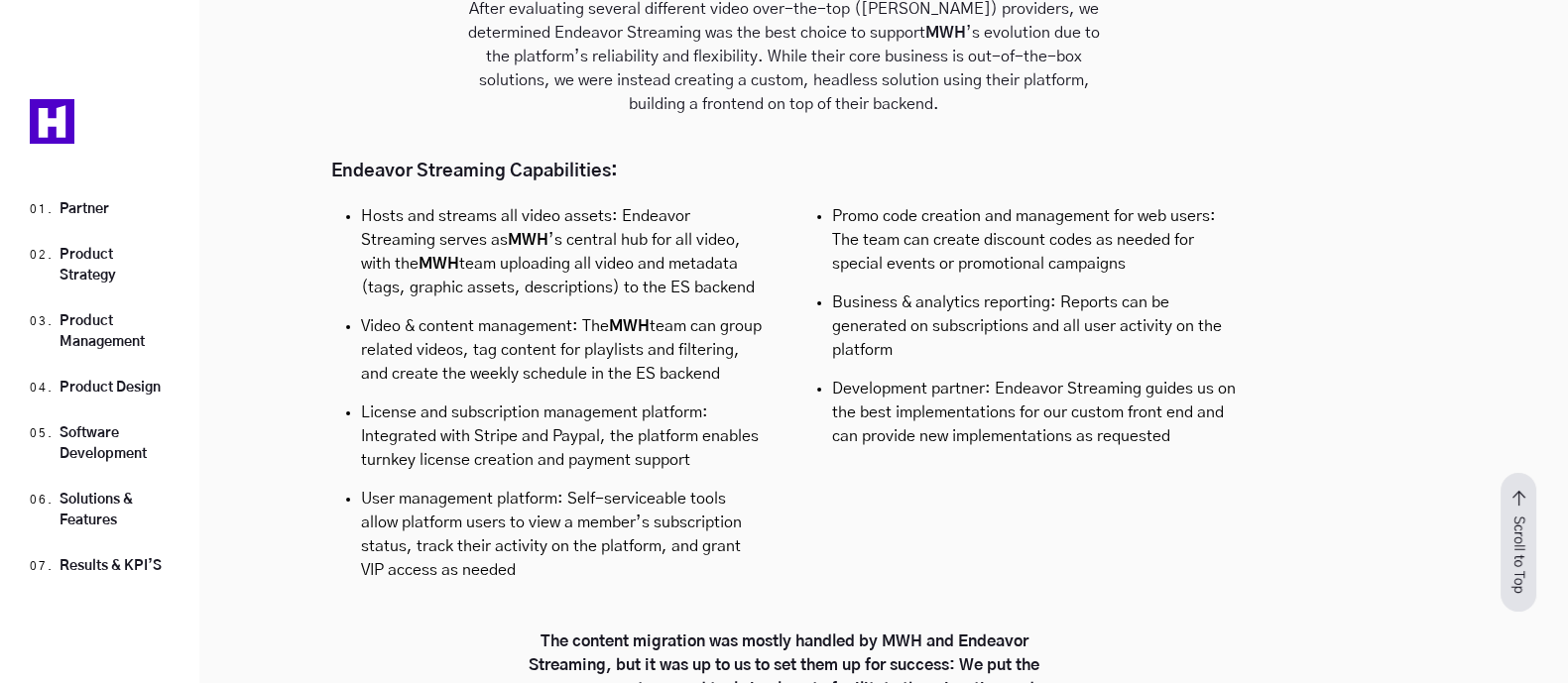 scroll, scrollTop: 19751, scrollLeft: 0, axis: vertical 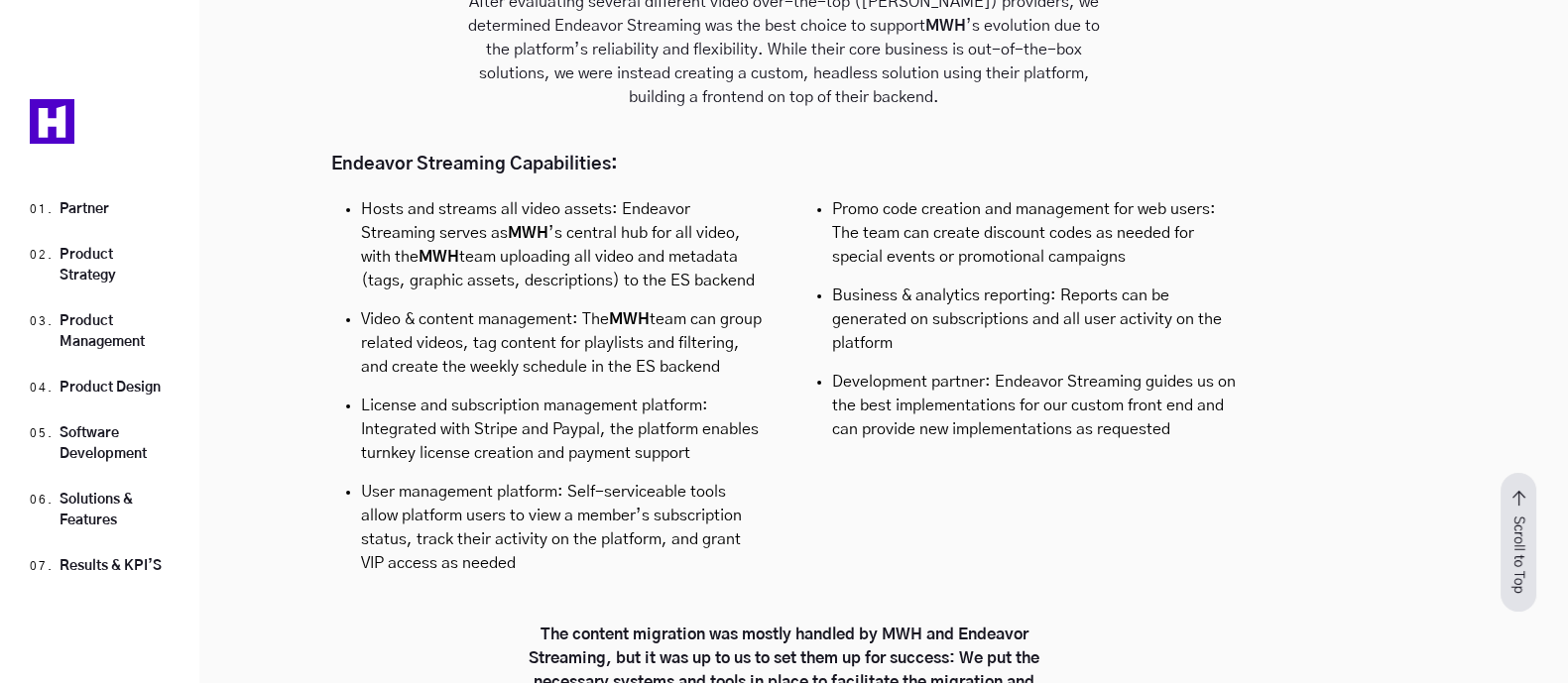 click on "License and subscription management platform: Integrated with Stripe and Paypal, the platform enables turnkey license creation and payment support" at bounding box center [563, 436] 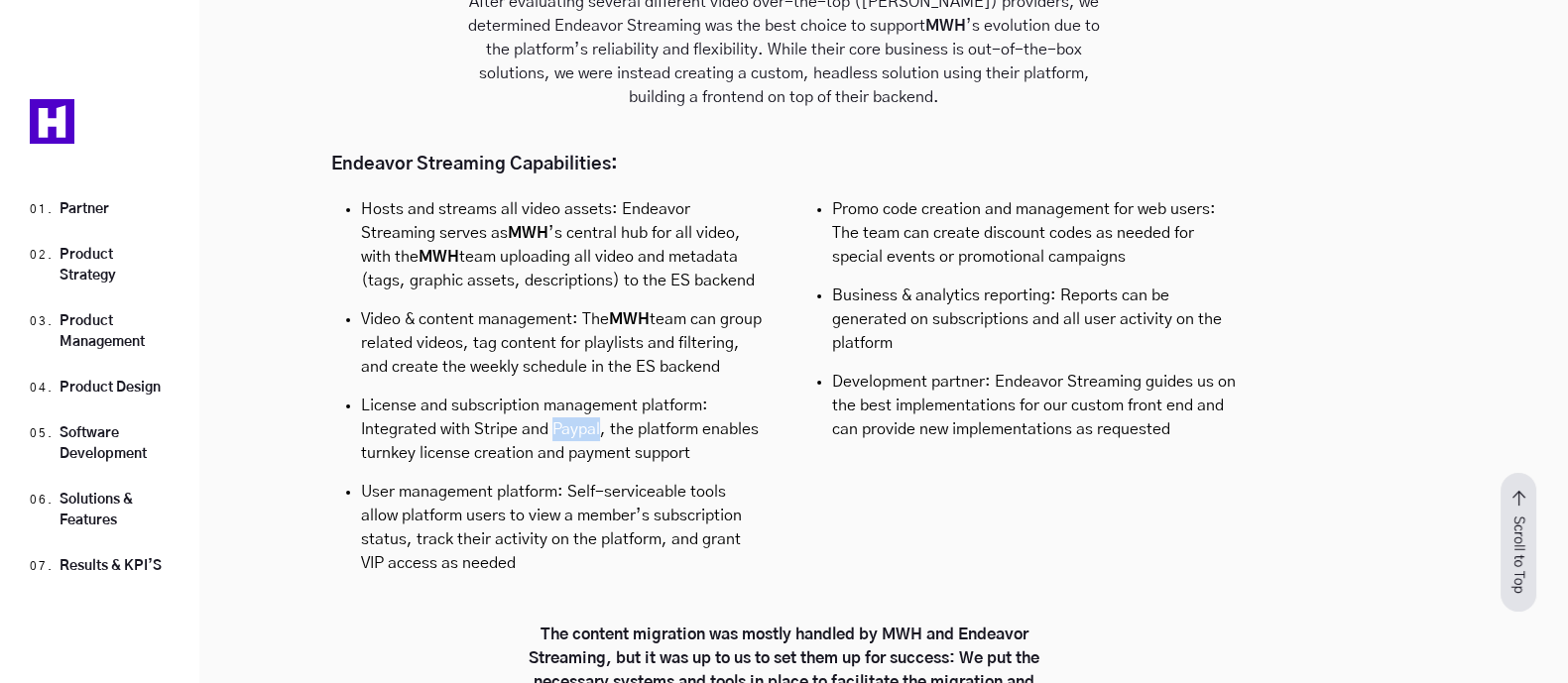 click on "License and subscription management platform: Integrated with Stripe and Paypal, the platform enables turnkey license creation and payment support" at bounding box center (563, 436) 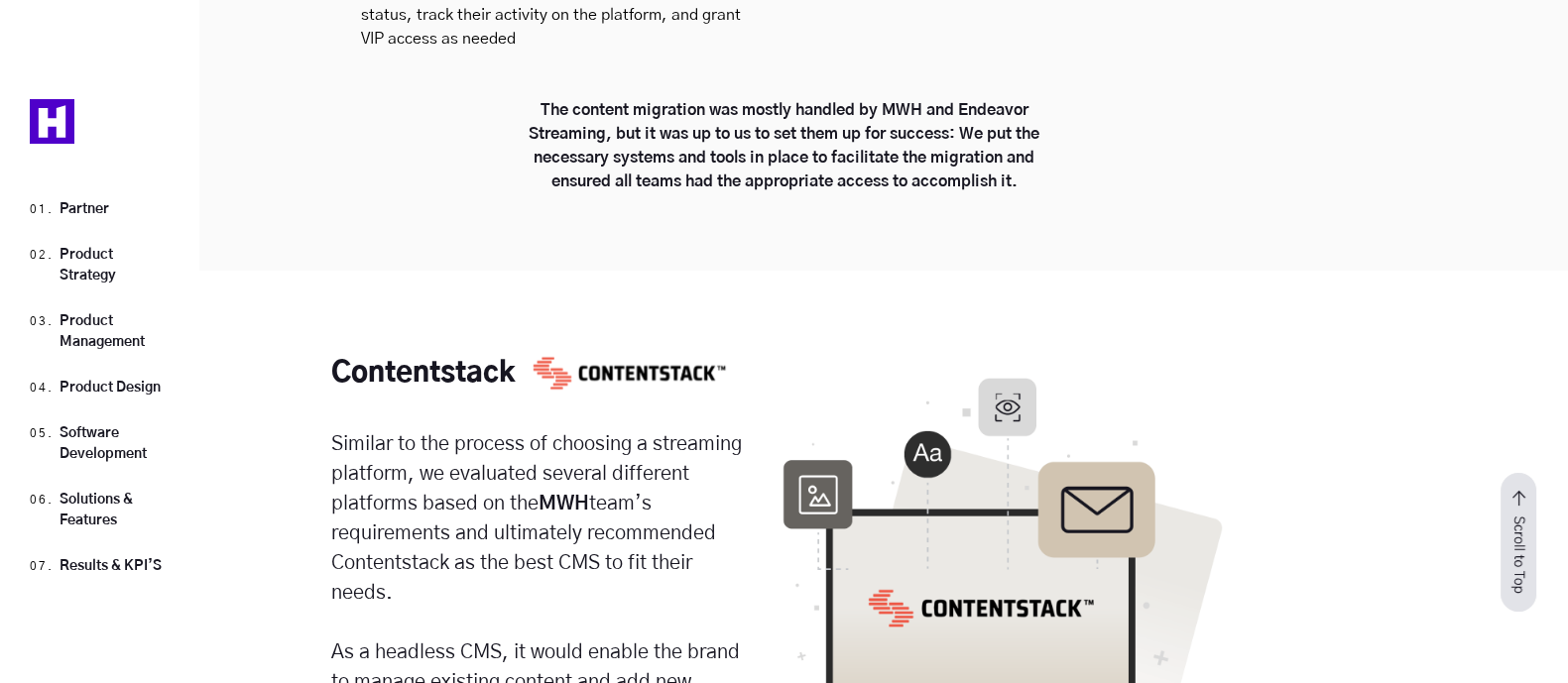 scroll, scrollTop: 20371, scrollLeft: 0, axis: vertical 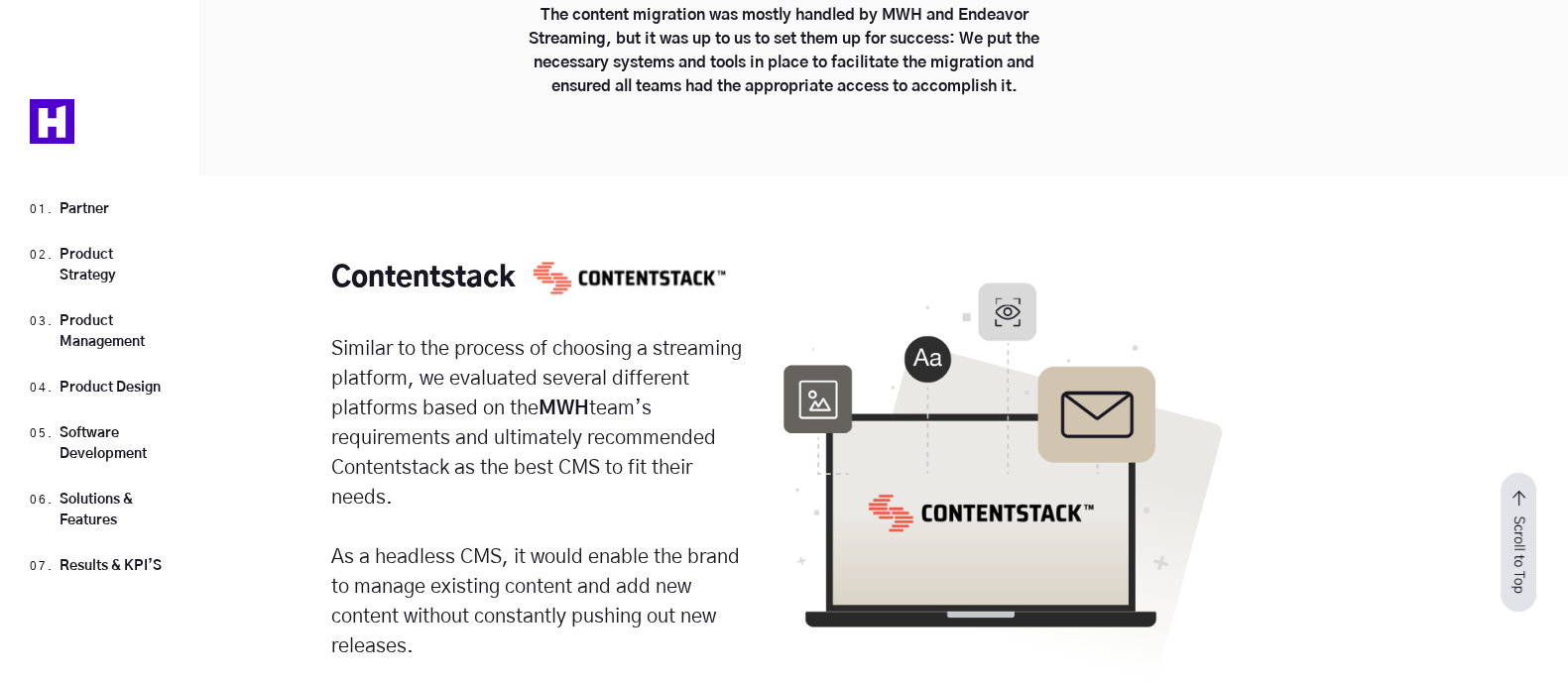 click on "Contentstack" at bounding box center [422, 279] 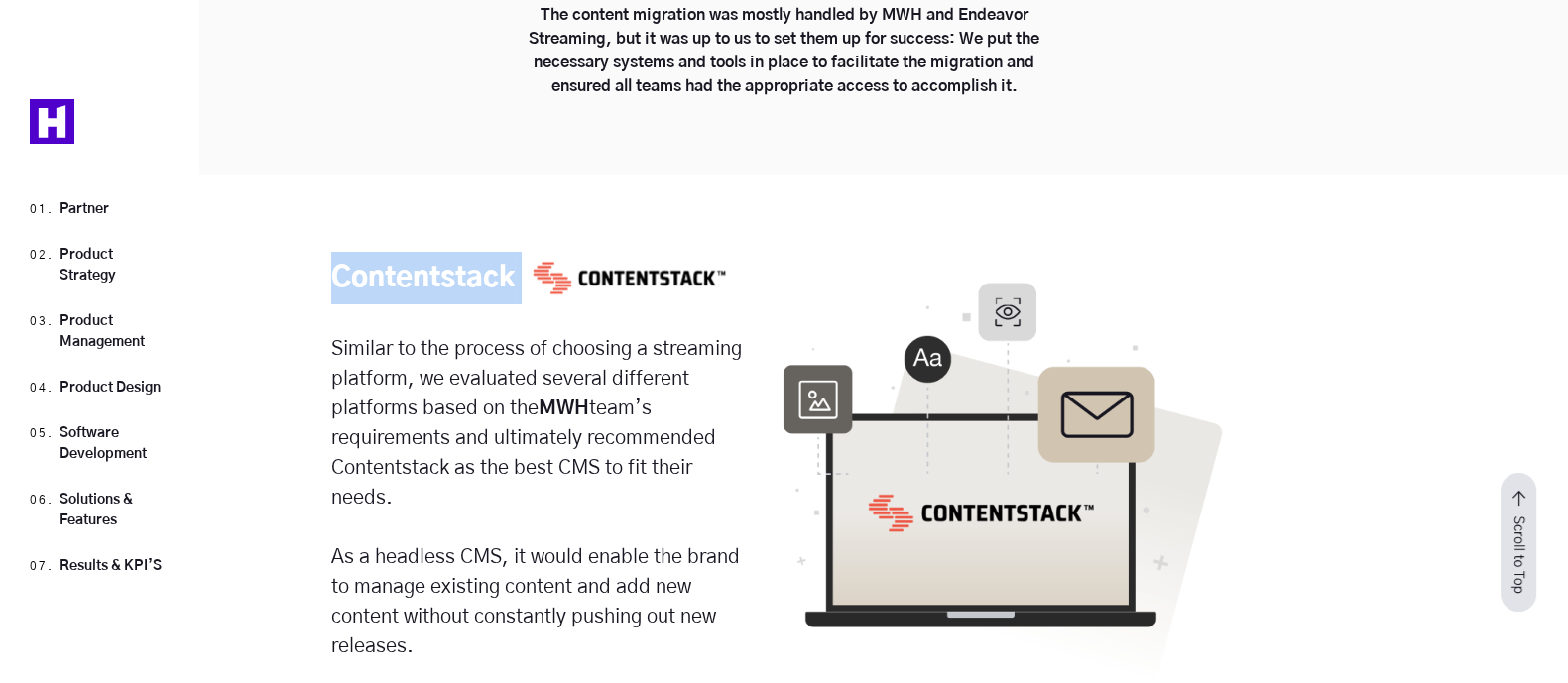 click on "Contentstack" at bounding box center (422, 279) 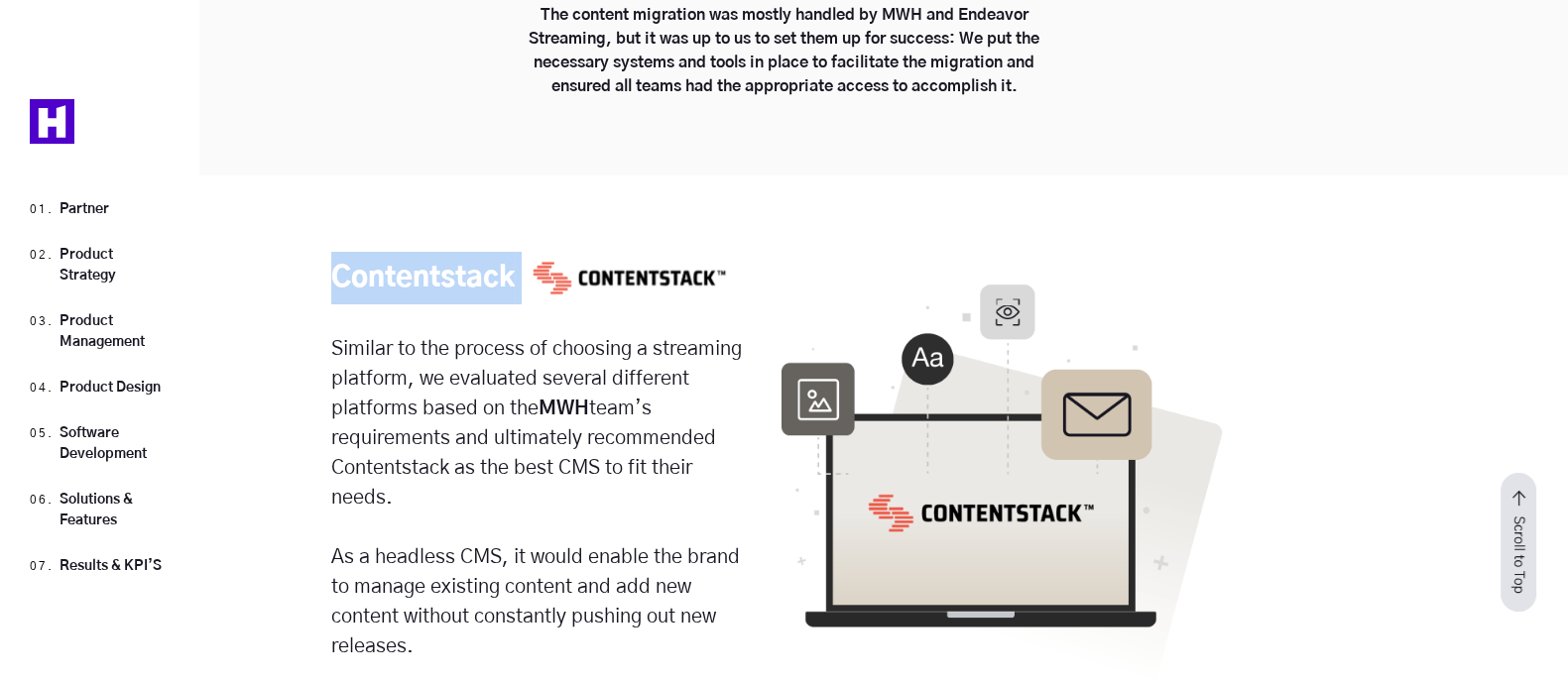 copy on "Contentstack" 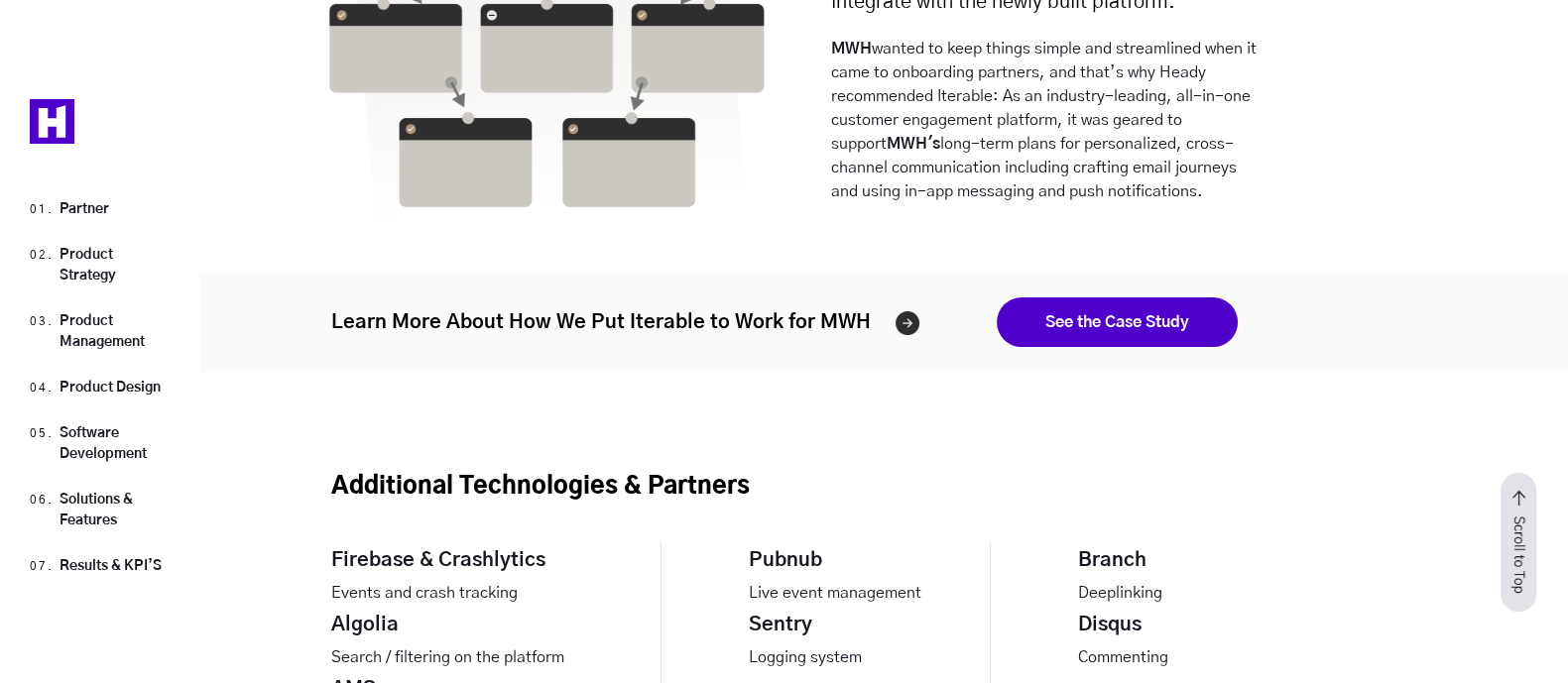 scroll, scrollTop: 21982, scrollLeft: 0, axis: vertical 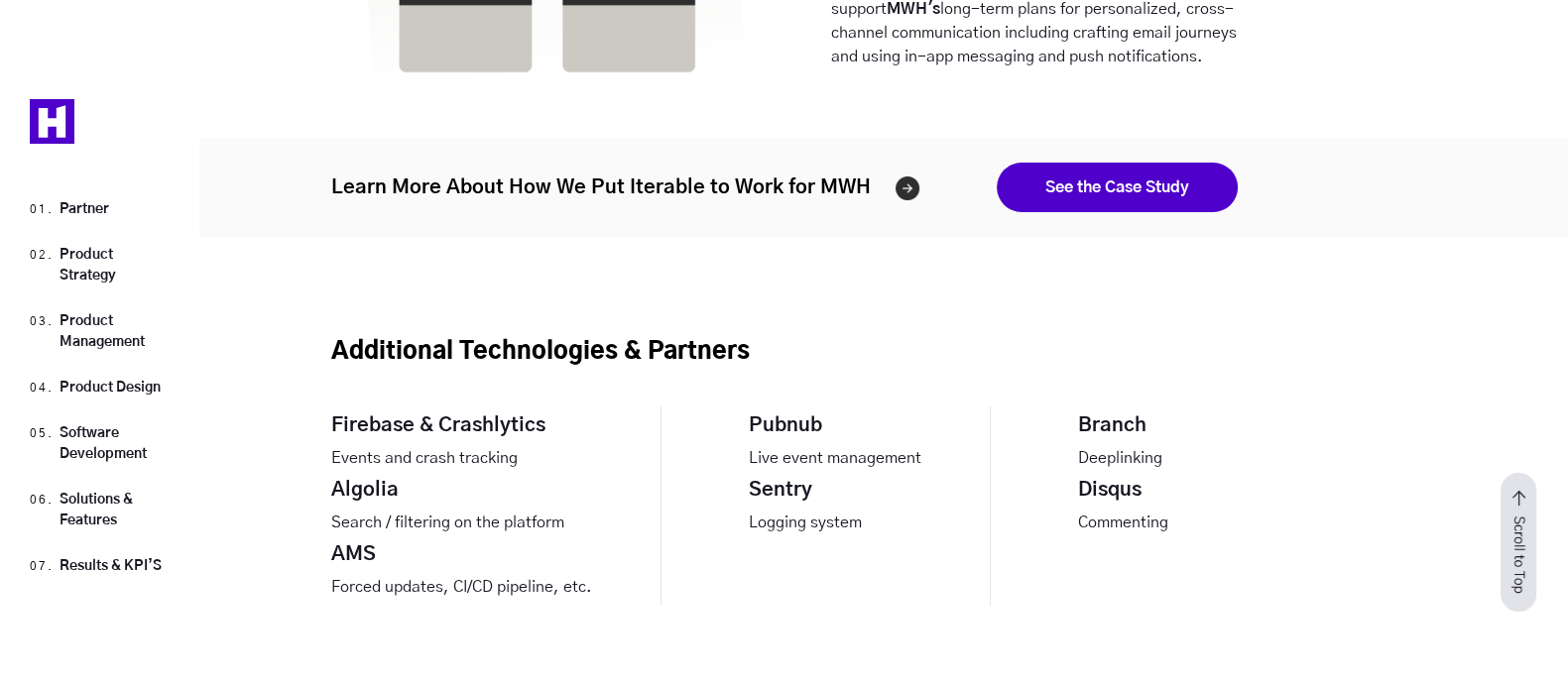 click on "Firebase & Crashlytics" at bounding box center [438, 425] 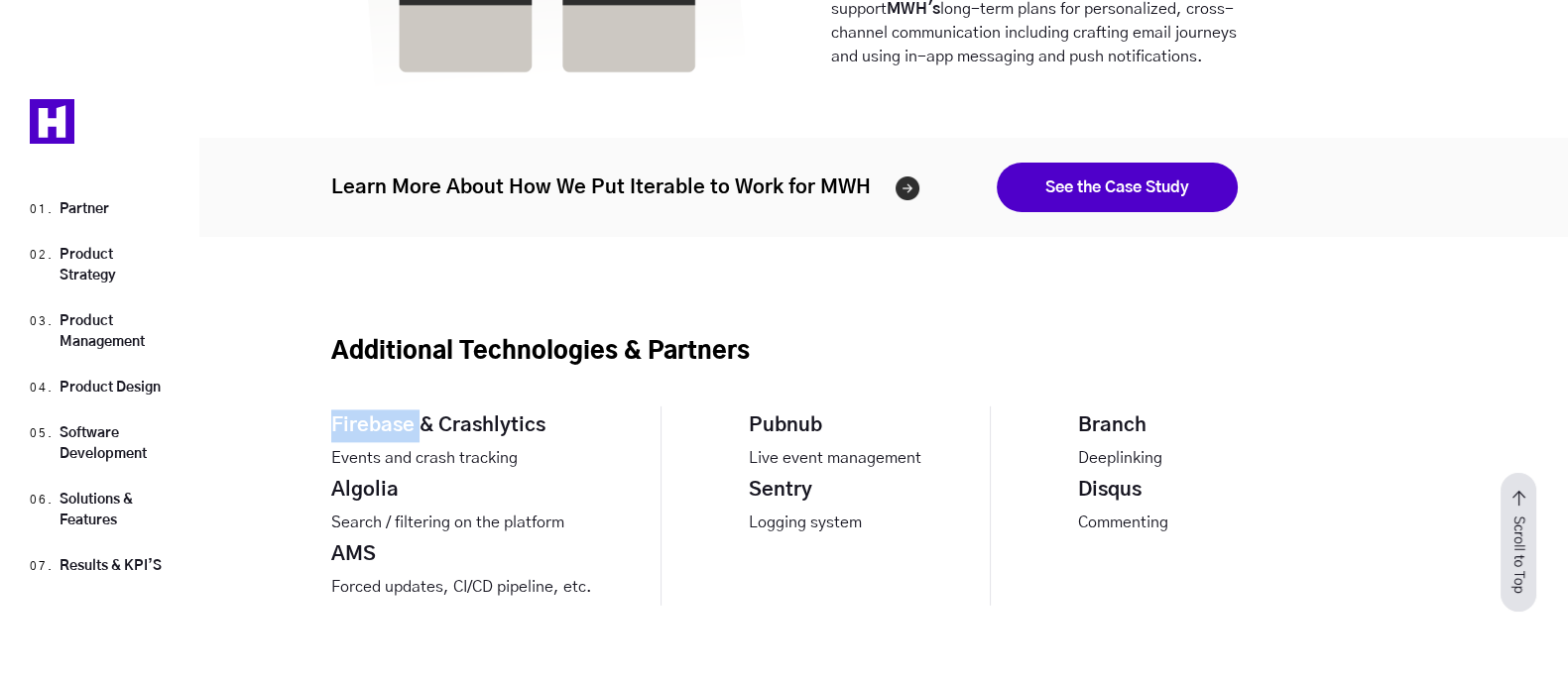 click on "Firebase & Crashlytics" at bounding box center (438, 425) 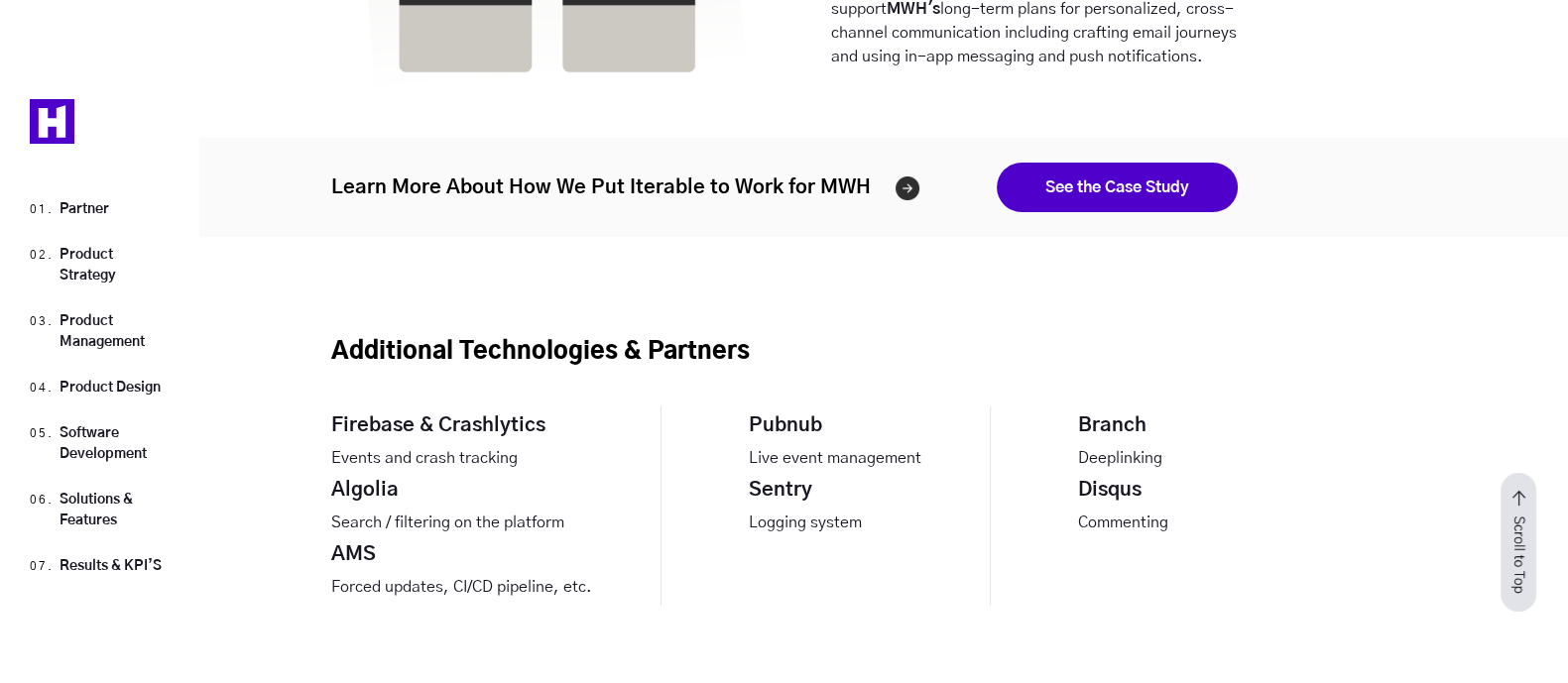 click on "Pubnub" at bounding box center (785, 425) 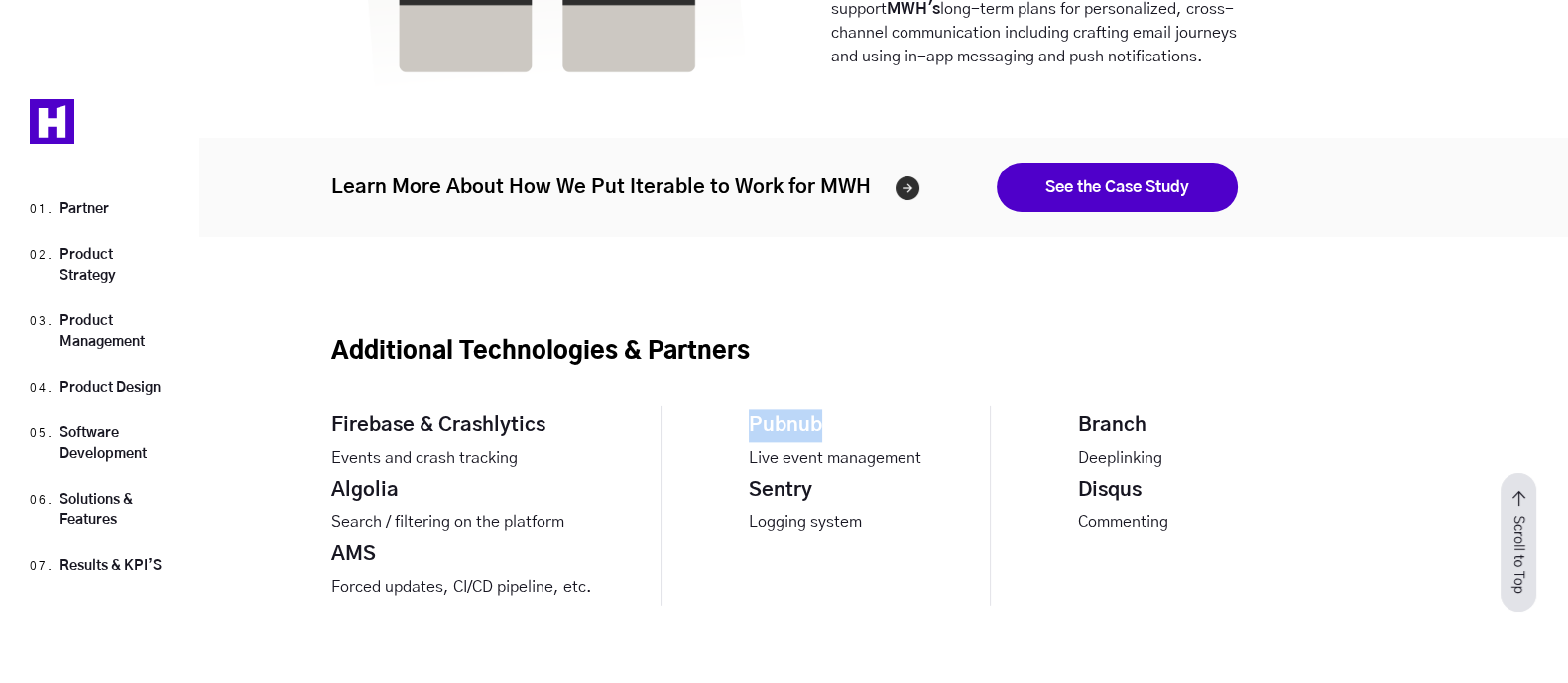 click on "Pubnub" at bounding box center (785, 425) 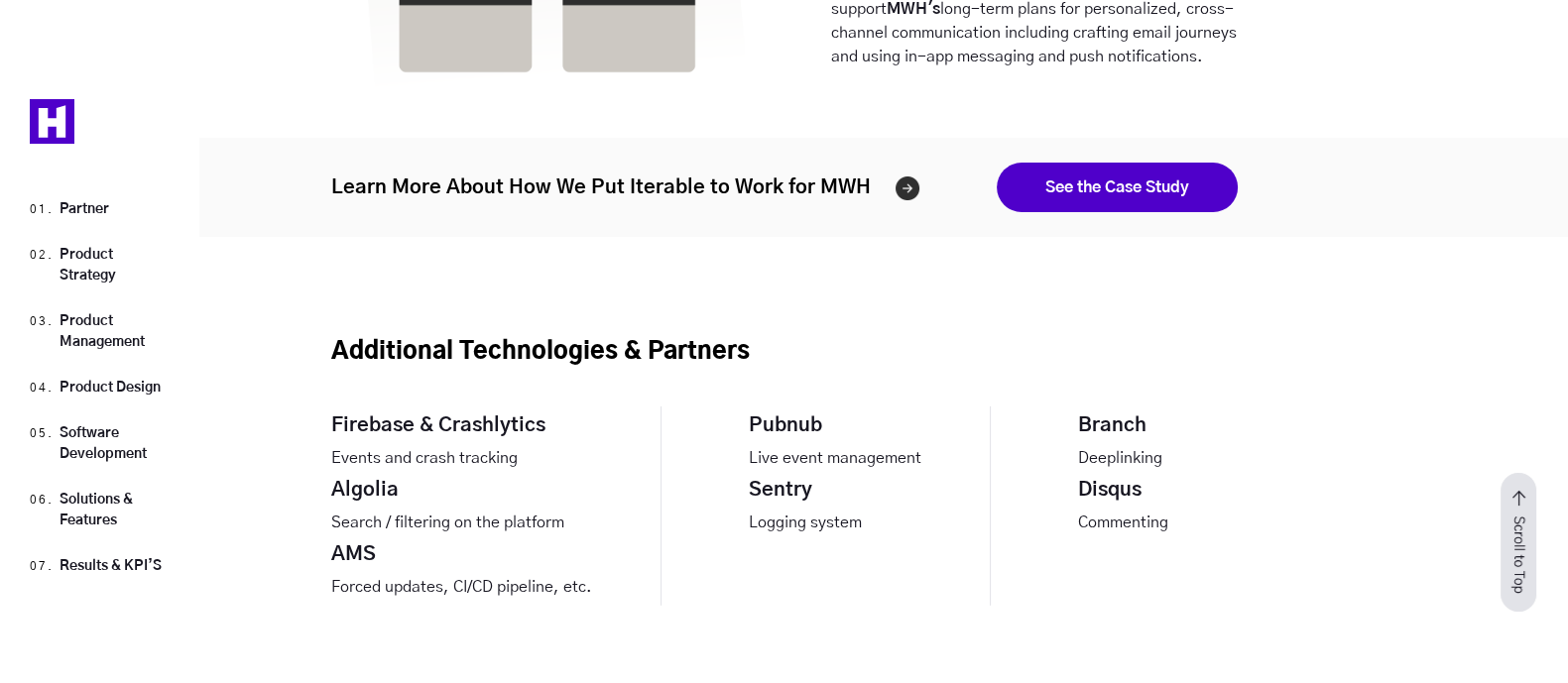 click on "Algolia" at bounding box center [365, 490] 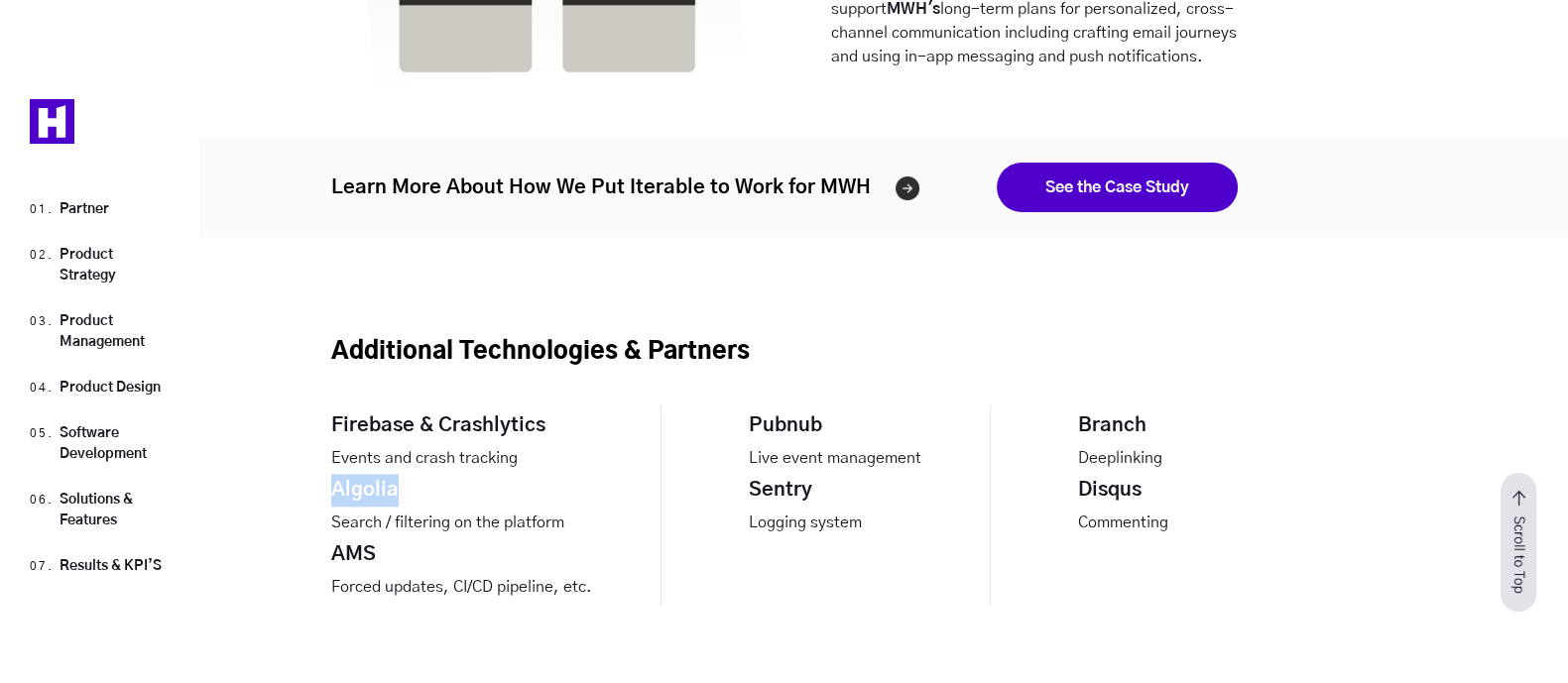 click on "Algolia" at bounding box center (365, 490) 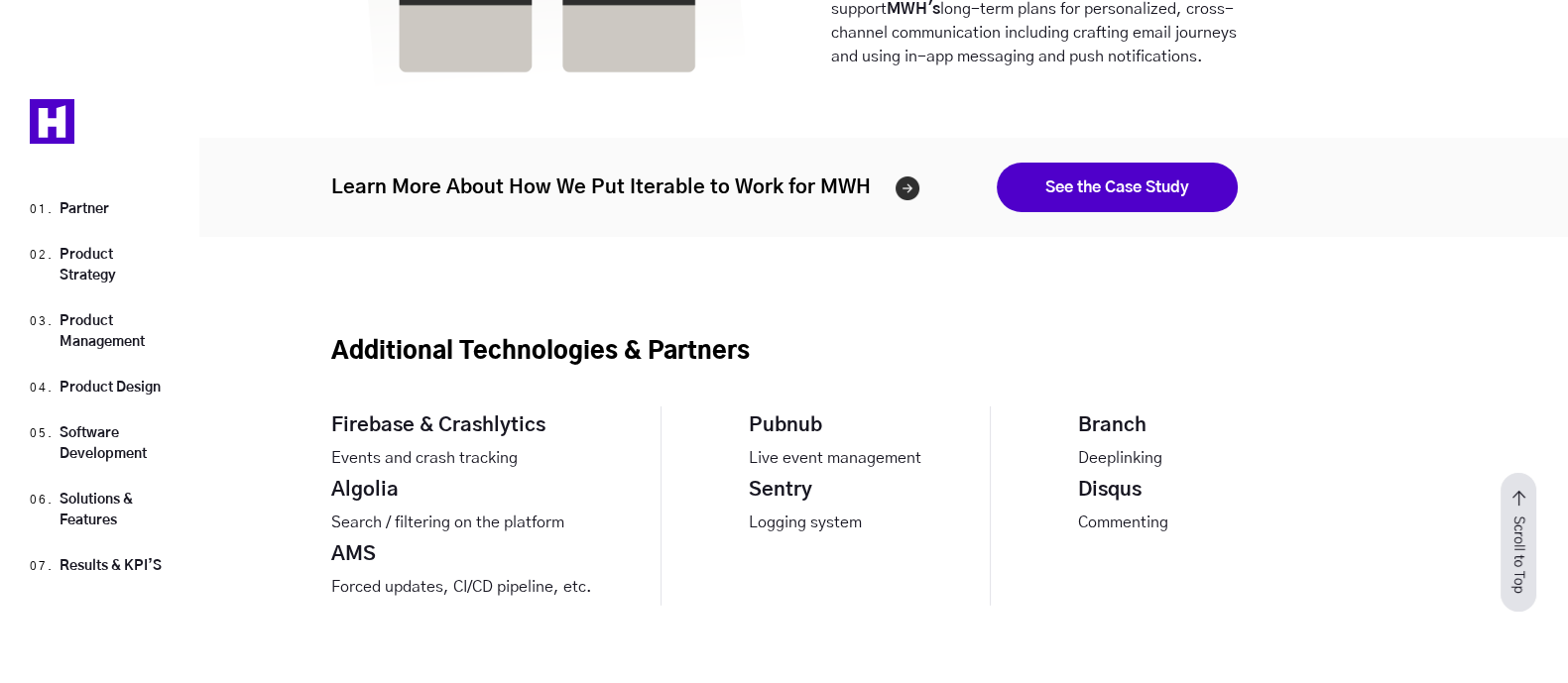 click on "Pubnub" at bounding box center (785, 425) 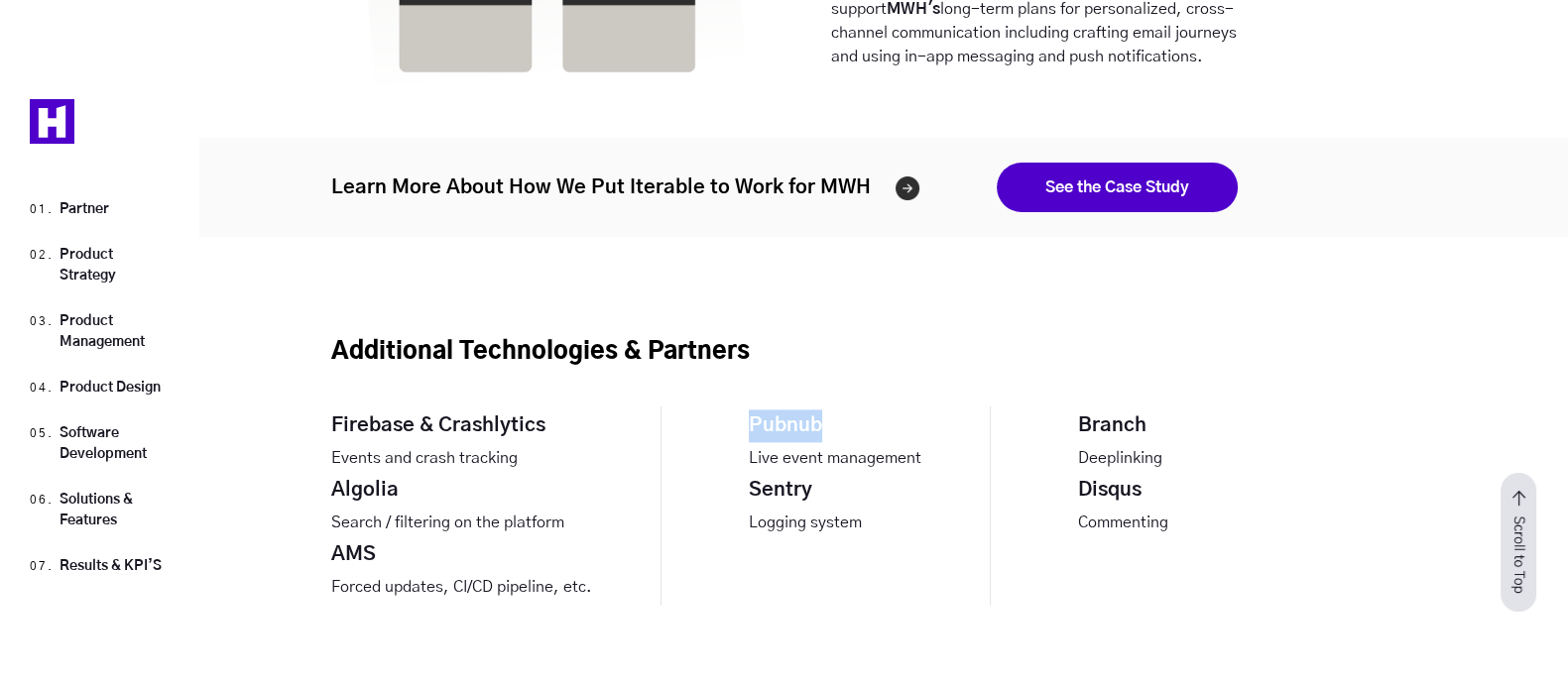 click on "Pubnub" at bounding box center (785, 425) 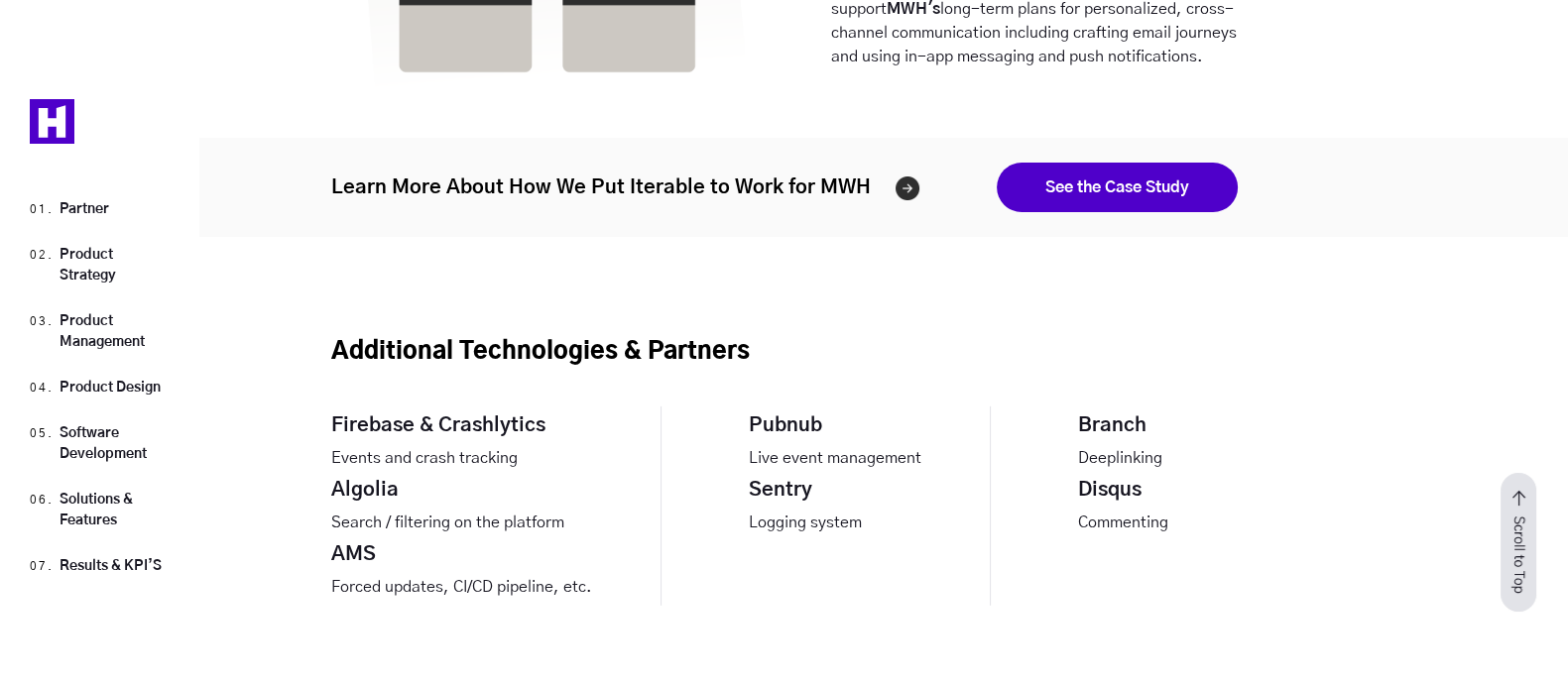 click on "Branch" at bounding box center (1112, 425) 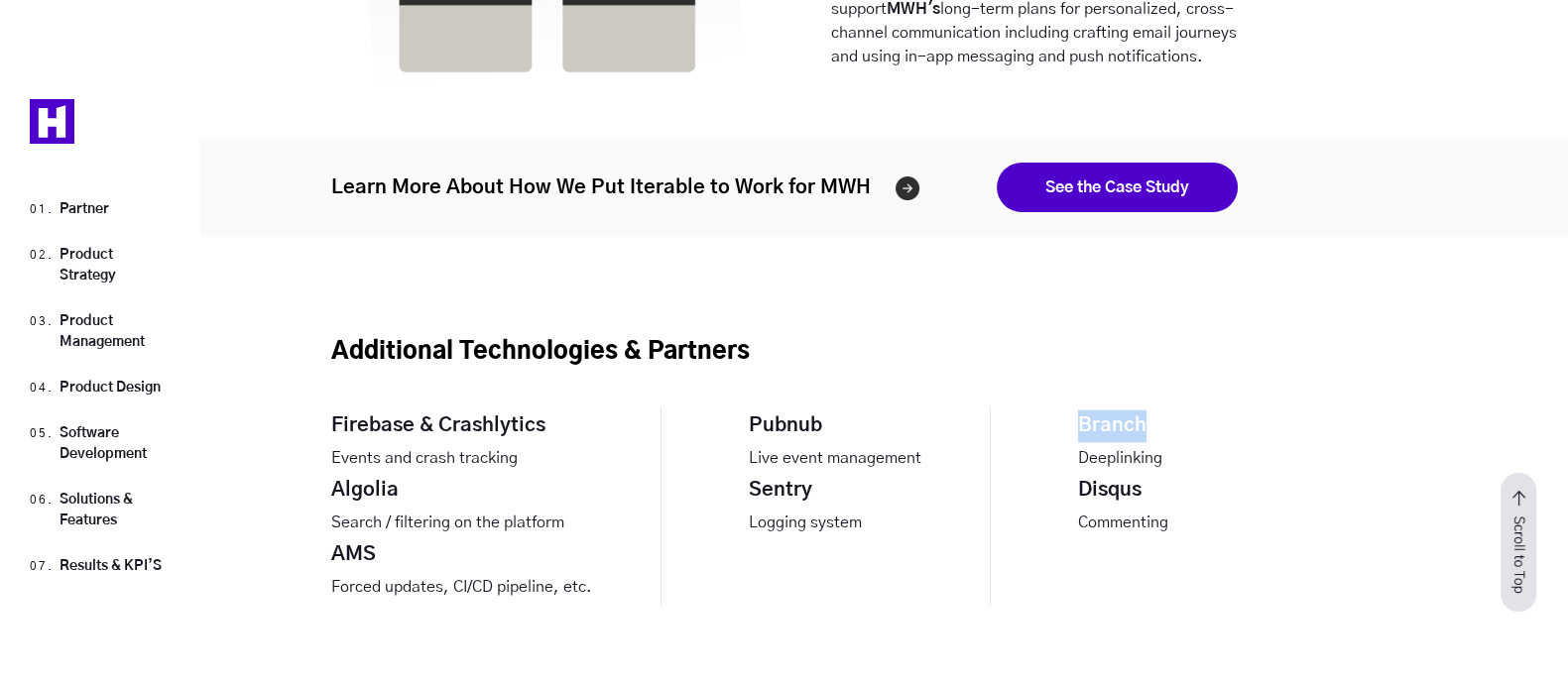 click on "Branch" at bounding box center (1112, 425) 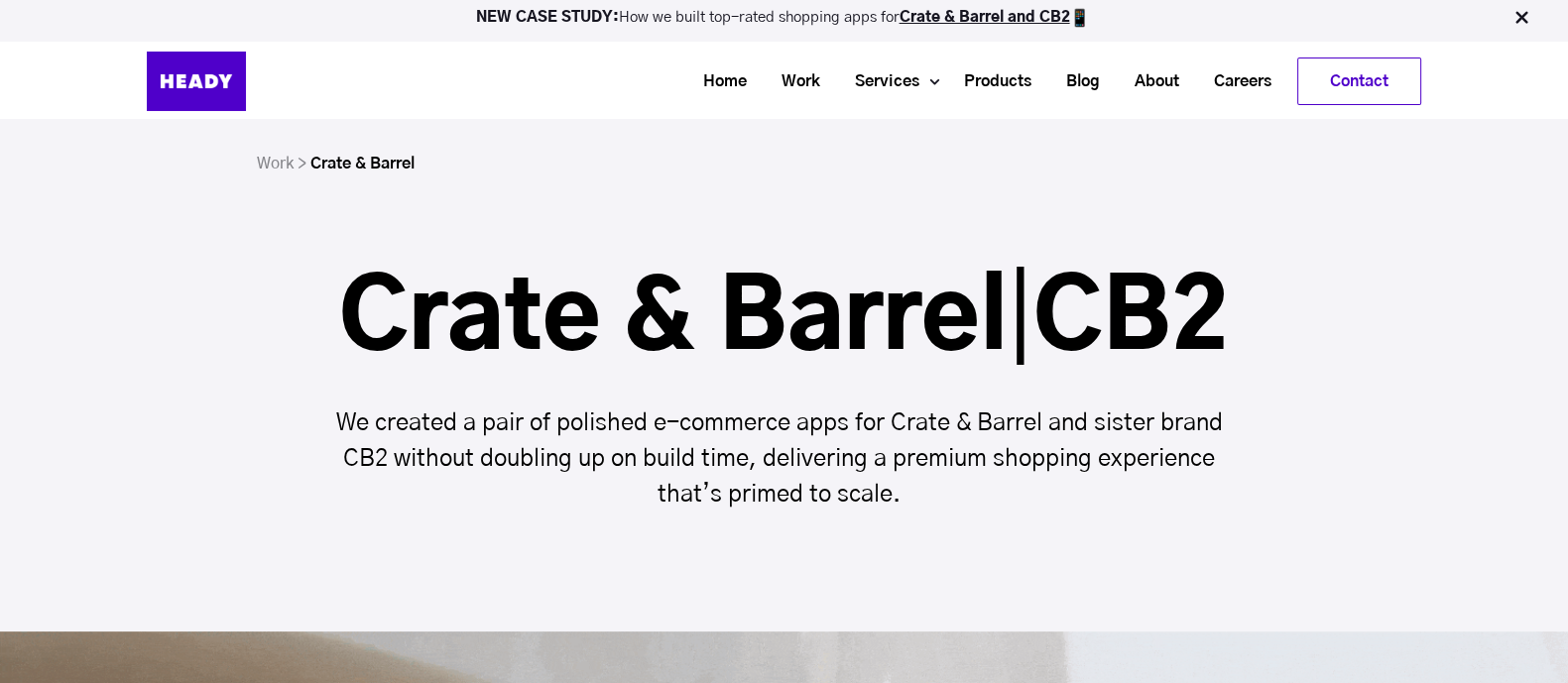 scroll, scrollTop: 0, scrollLeft: 0, axis: both 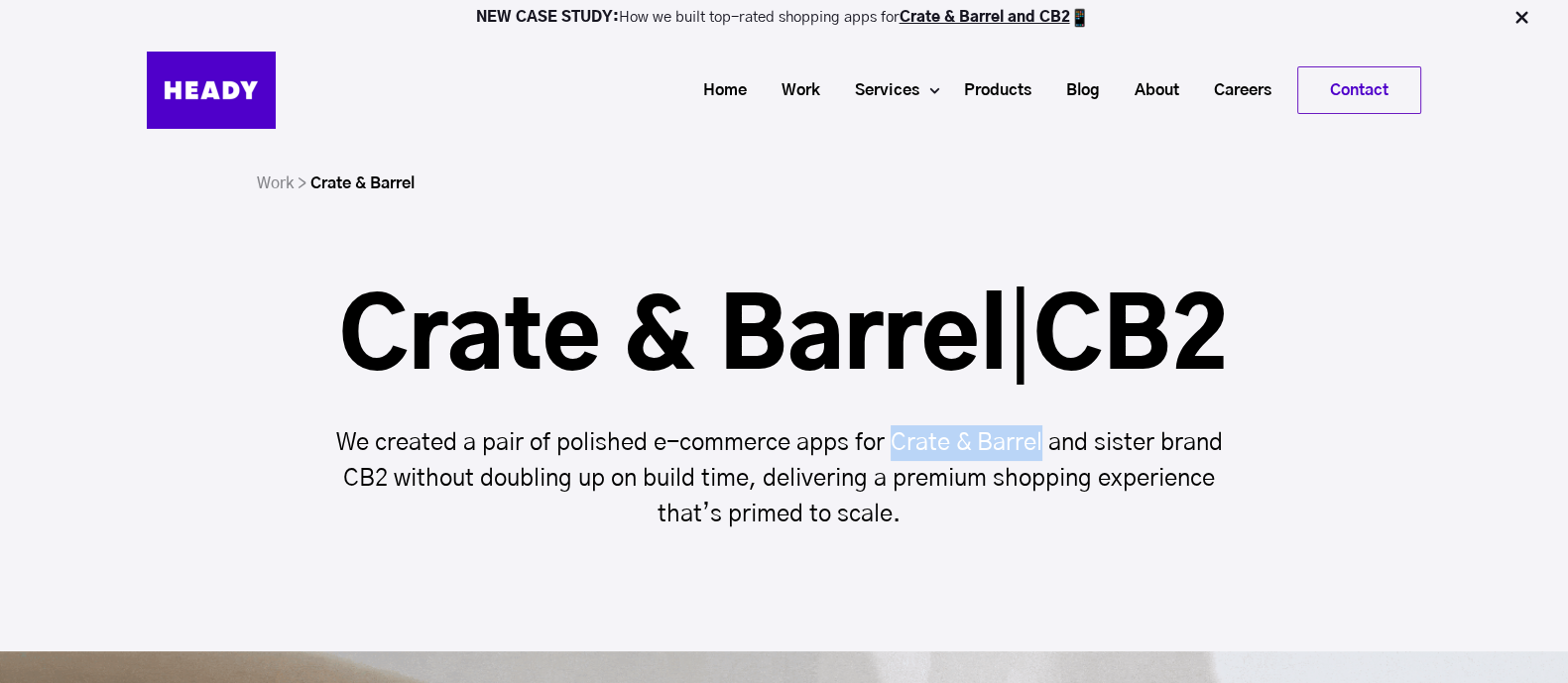 drag, startPoint x: 894, startPoint y: 440, endPoint x: 1039, endPoint y: 445, distance: 145.086 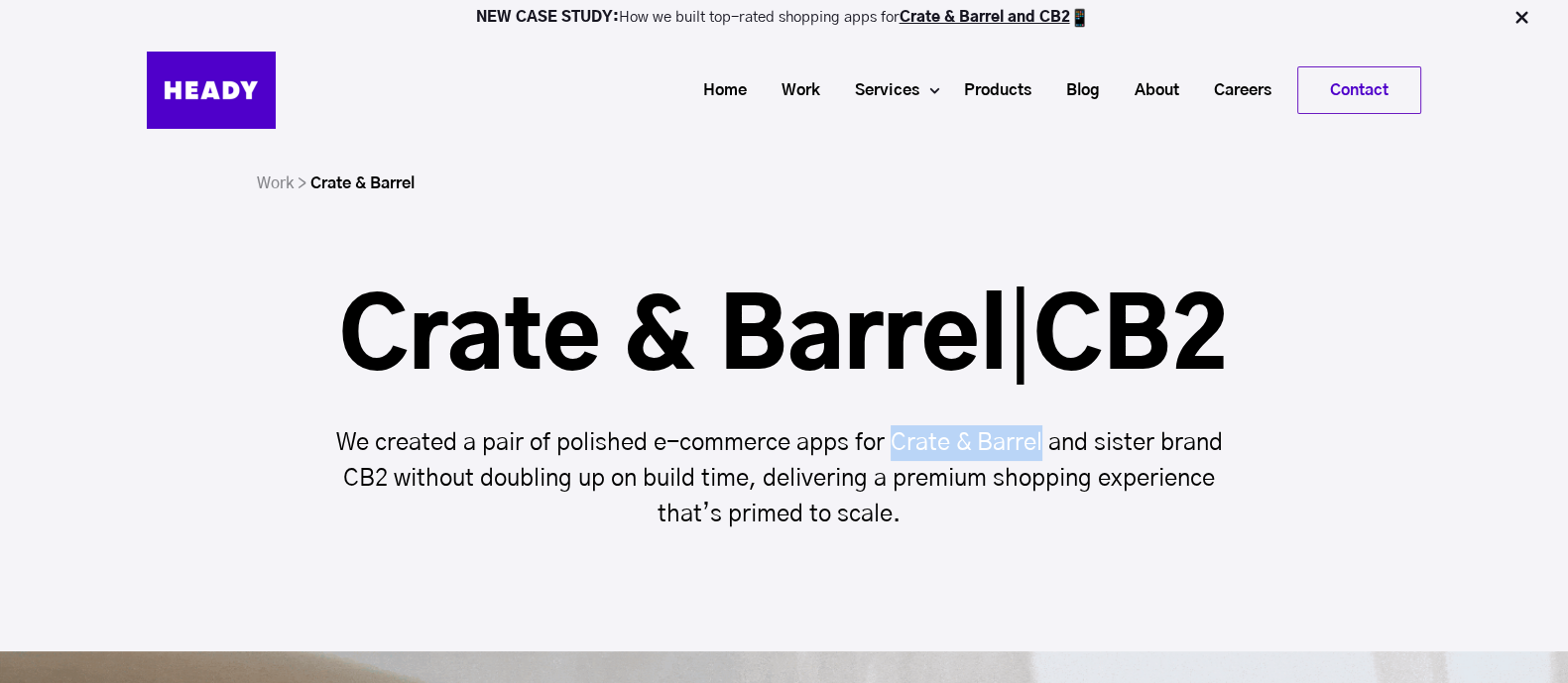 click on "We created a pair of polished e-commerce apps for Crate & Barrel and sister brand CB2 without doubling up on build time, delivering a premium shopping experience that’s primed to scale." at bounding box center (784, 479) 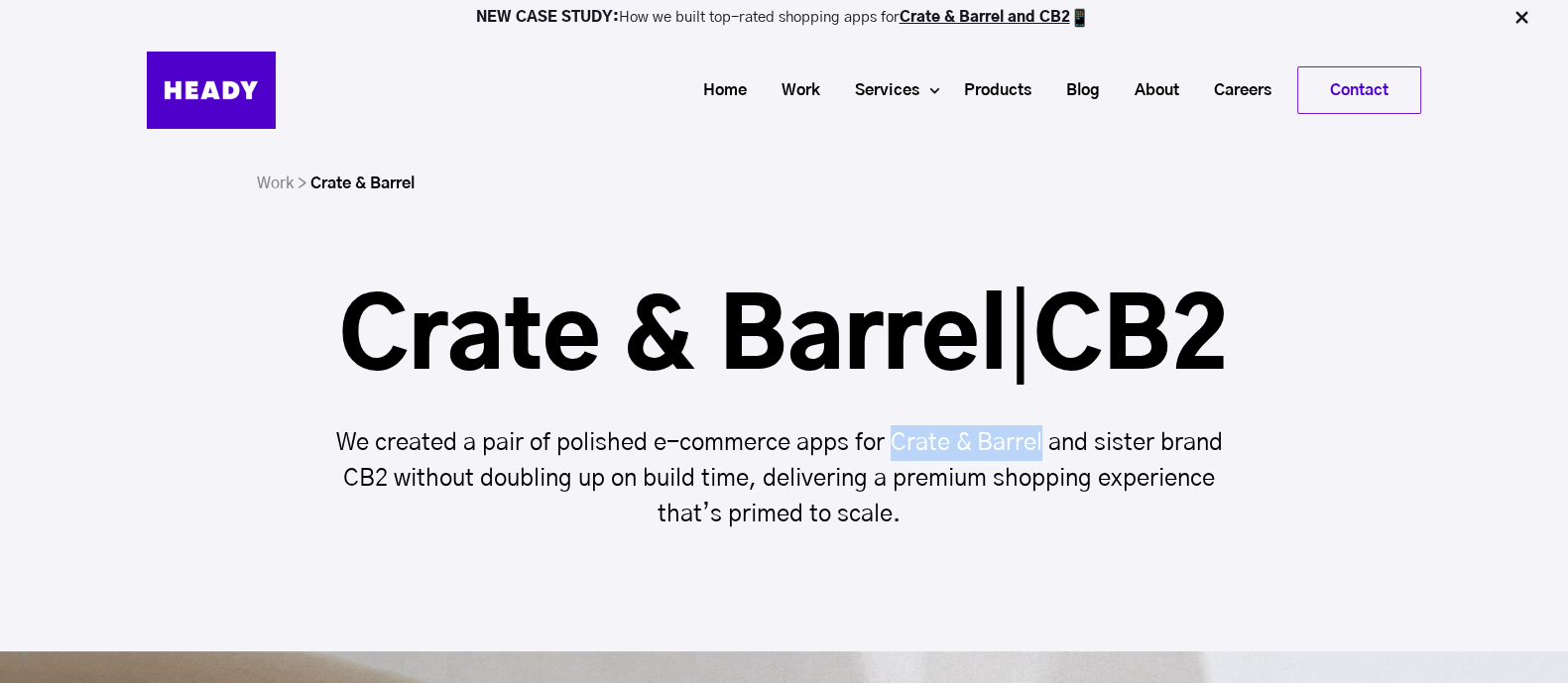 copy on "Crate & Barrel" 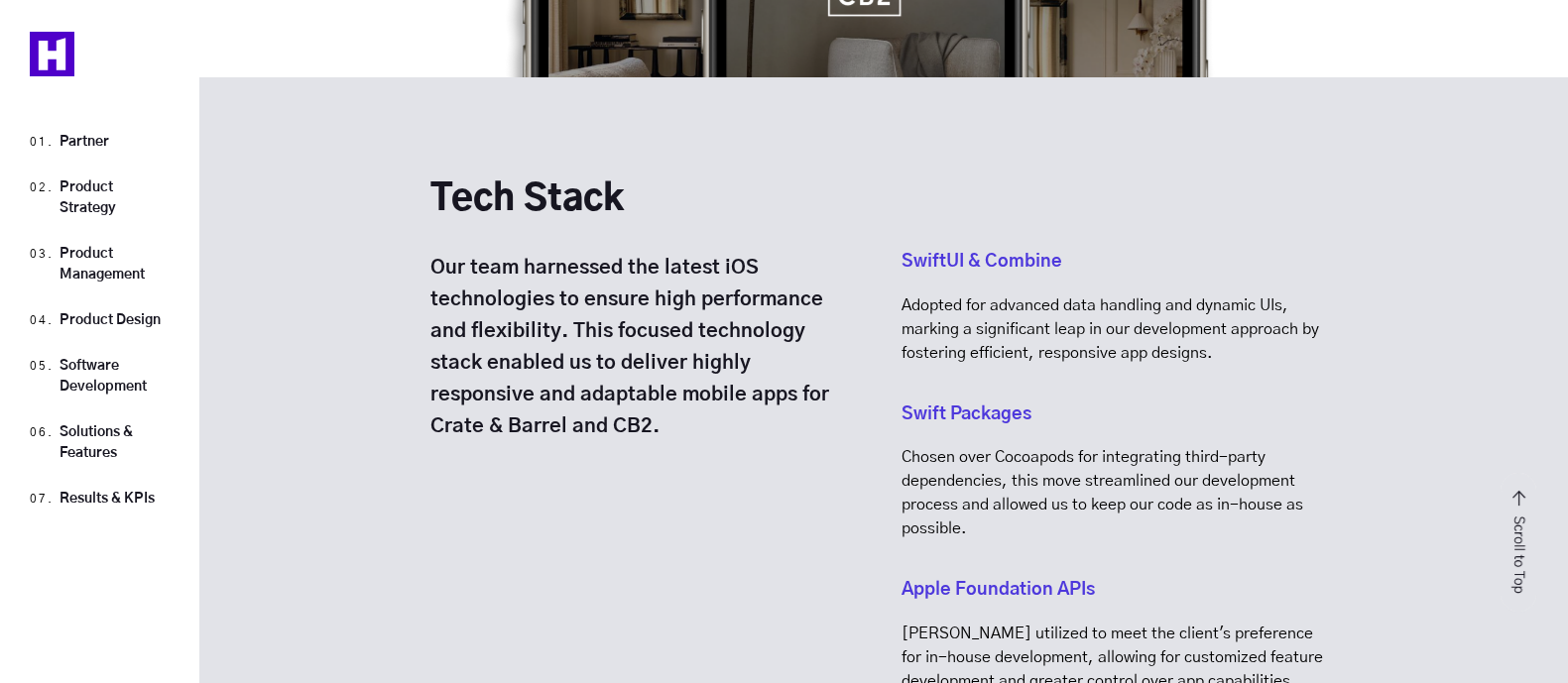scroll, scrollTop: 13753, scrollLeft: 0, axis: vertical 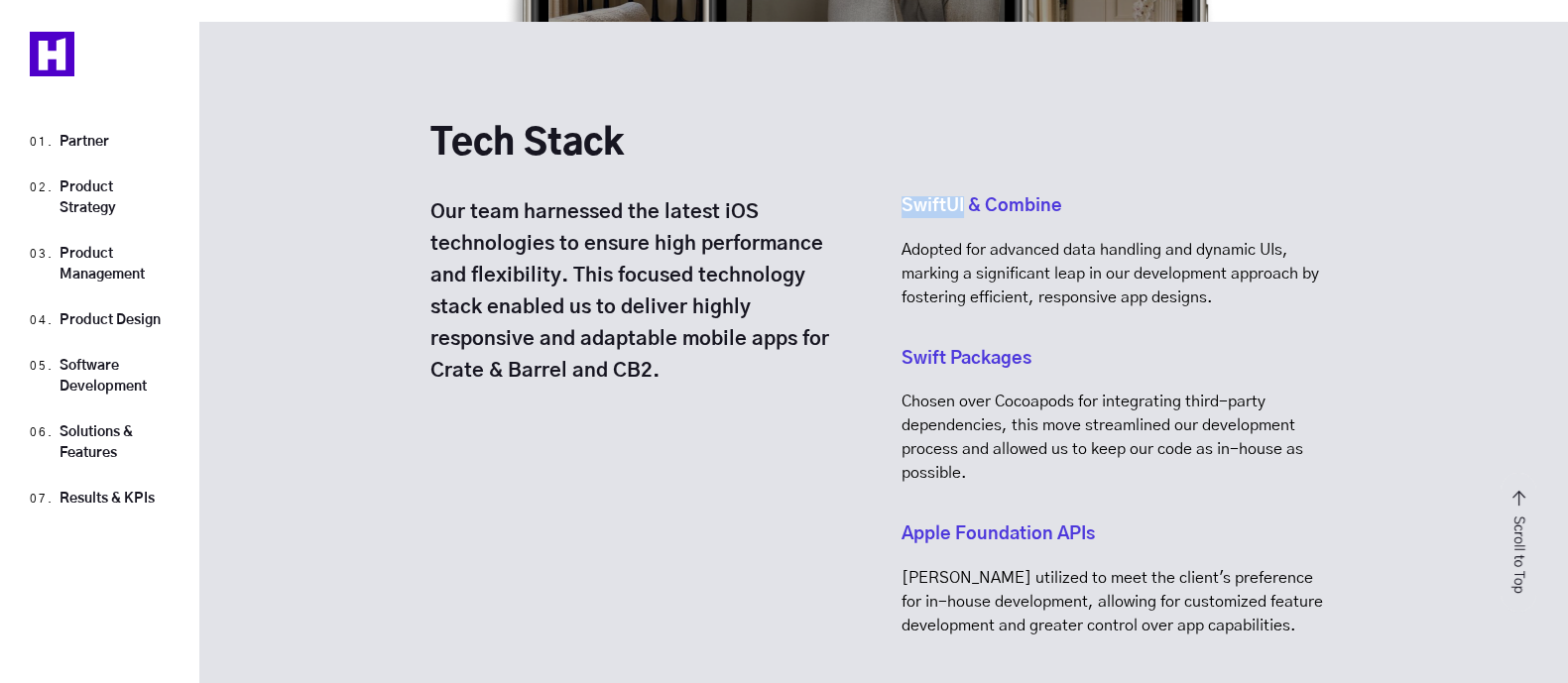 drag, startPoint x: 961, startPoint y: 197, endPoint x: 893, endPoint y: 189, distance: 68.46897 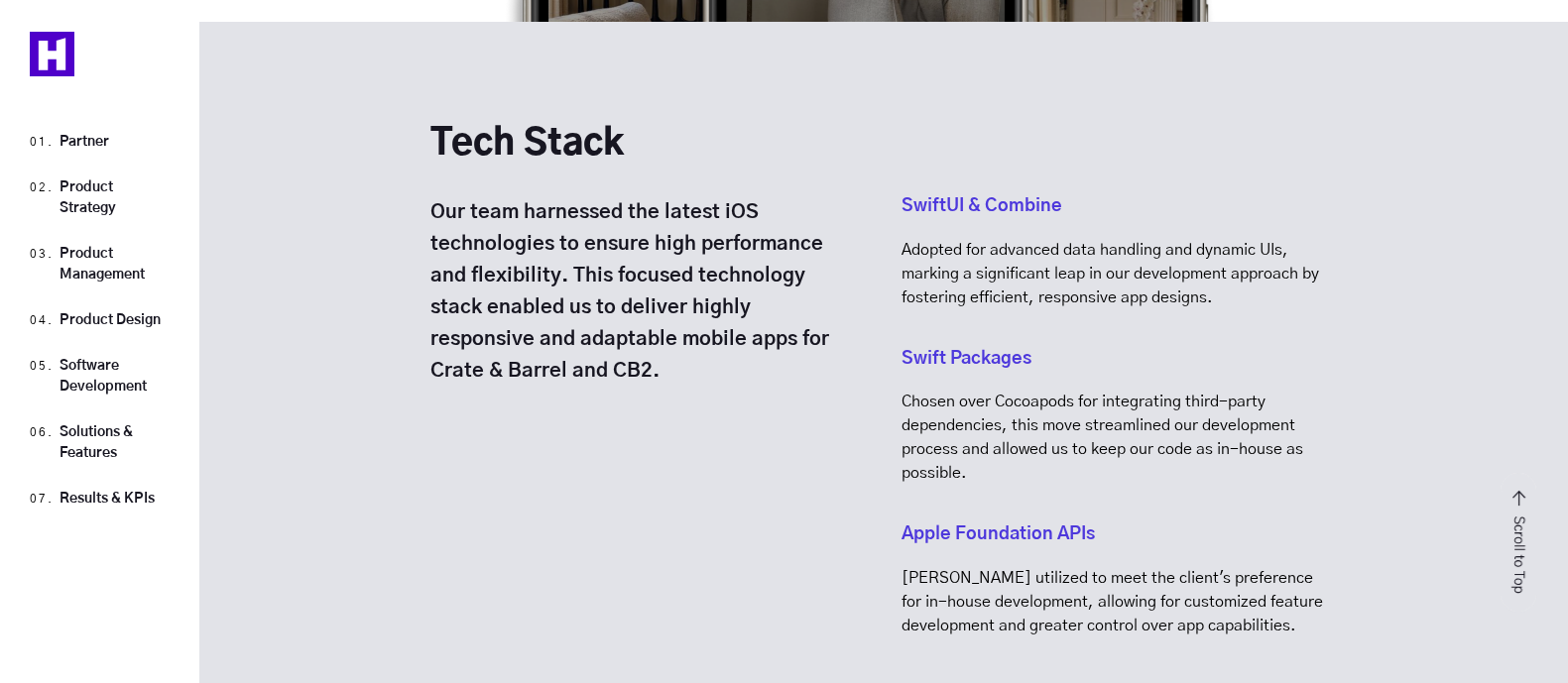 click on "SwiftUI & Combine" at bounding box center (982, 206) 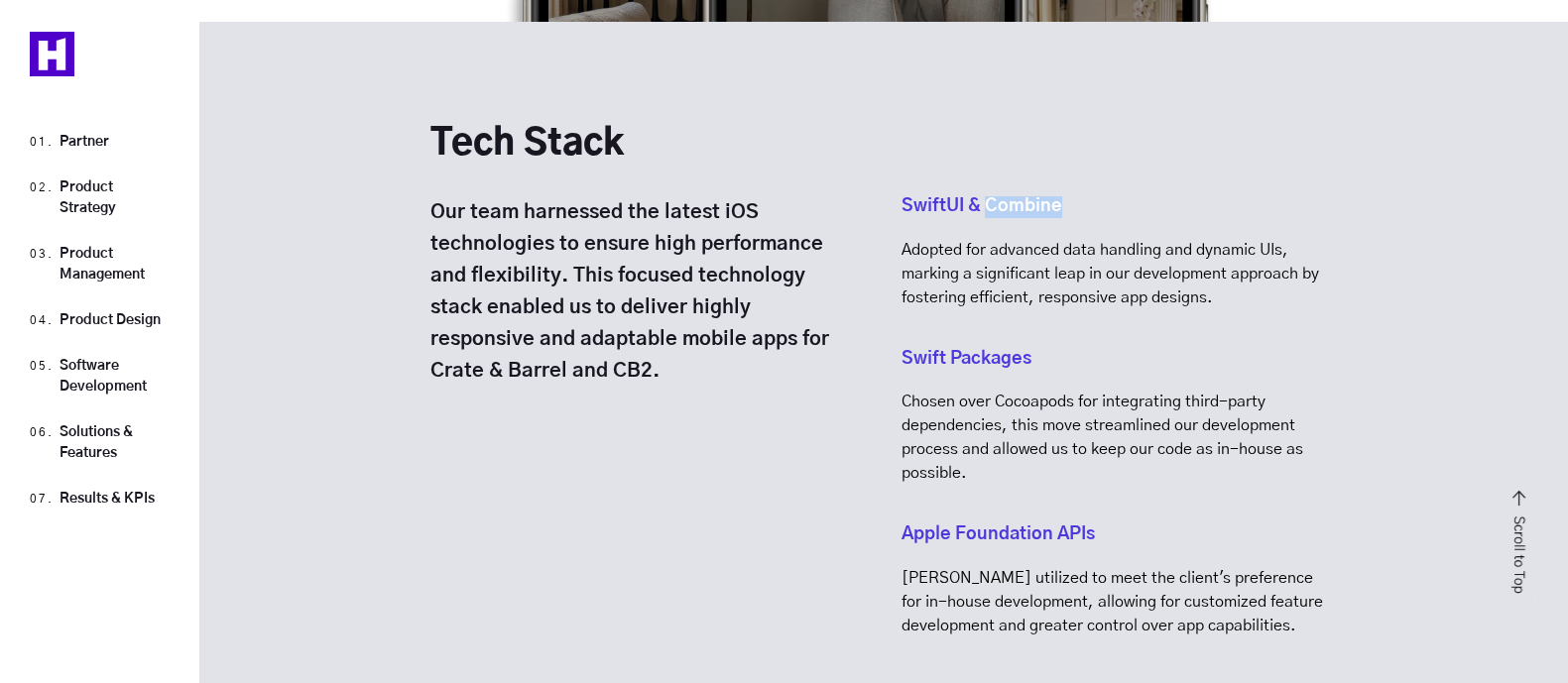 click on "SwiftUI & Combine" at bounding box center (982, 206) 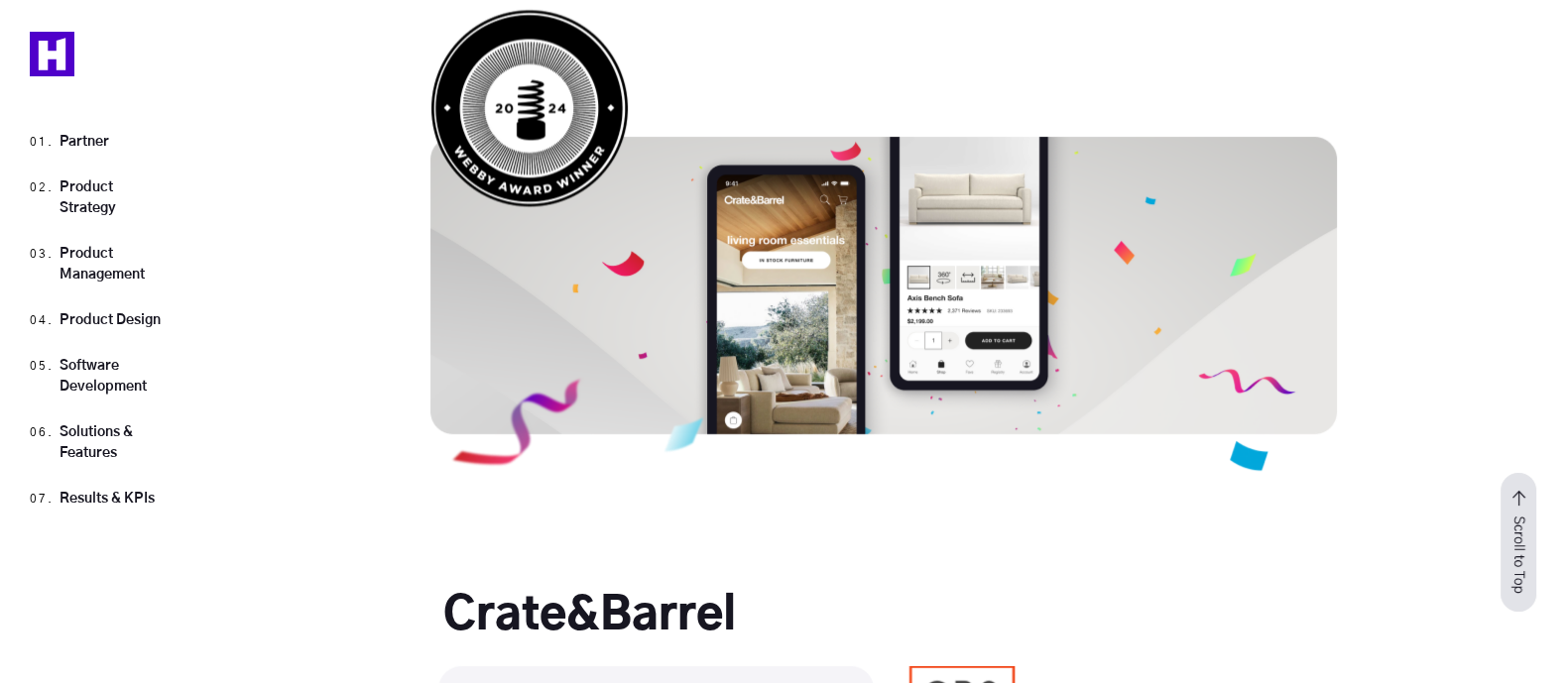 scroll, scrollTop: 17843, scrollLeft: 0, axis: vertical 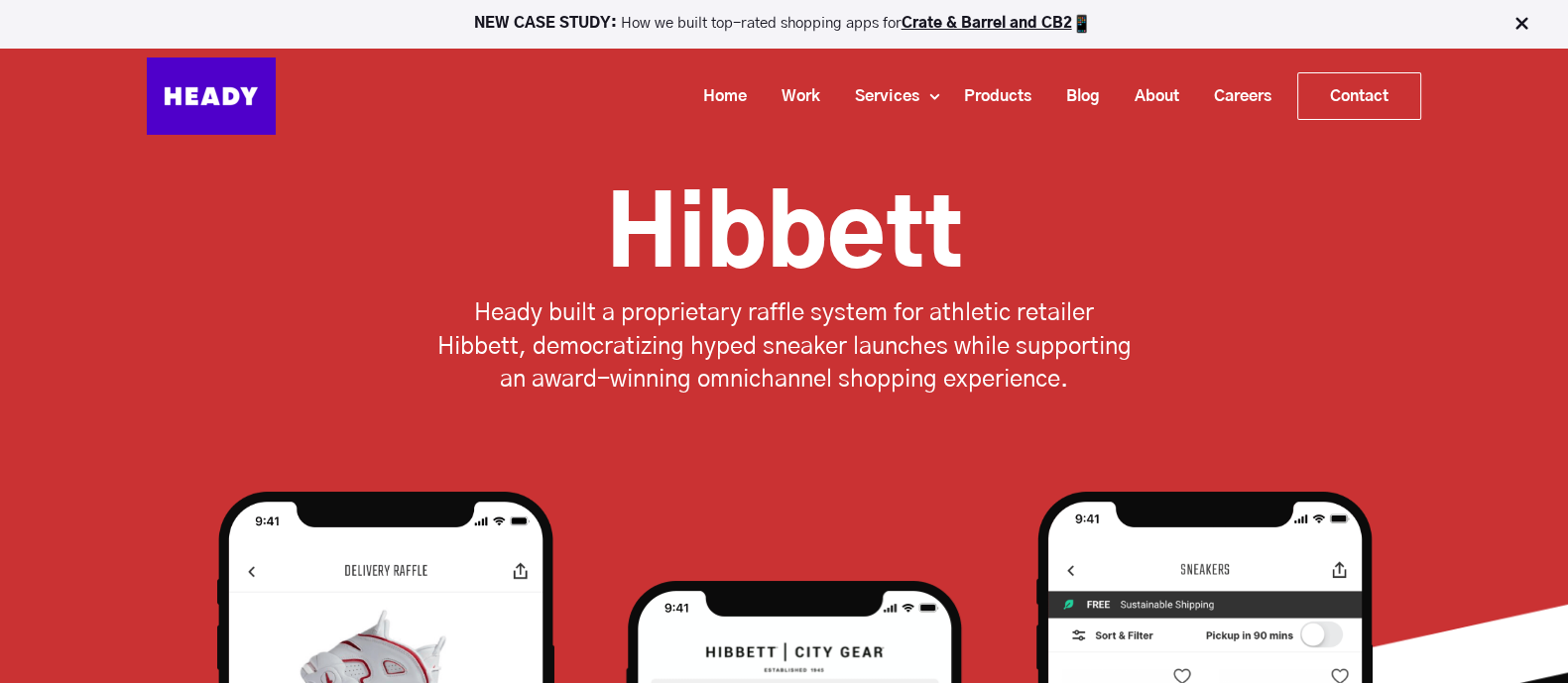 click on "Heady built a proprietary raffle system for athletic retailer Hibbett, democratizing hyped sneaker launches while supporting an award-winning omnichannel shopping experience." at bounding box center (784, 347) 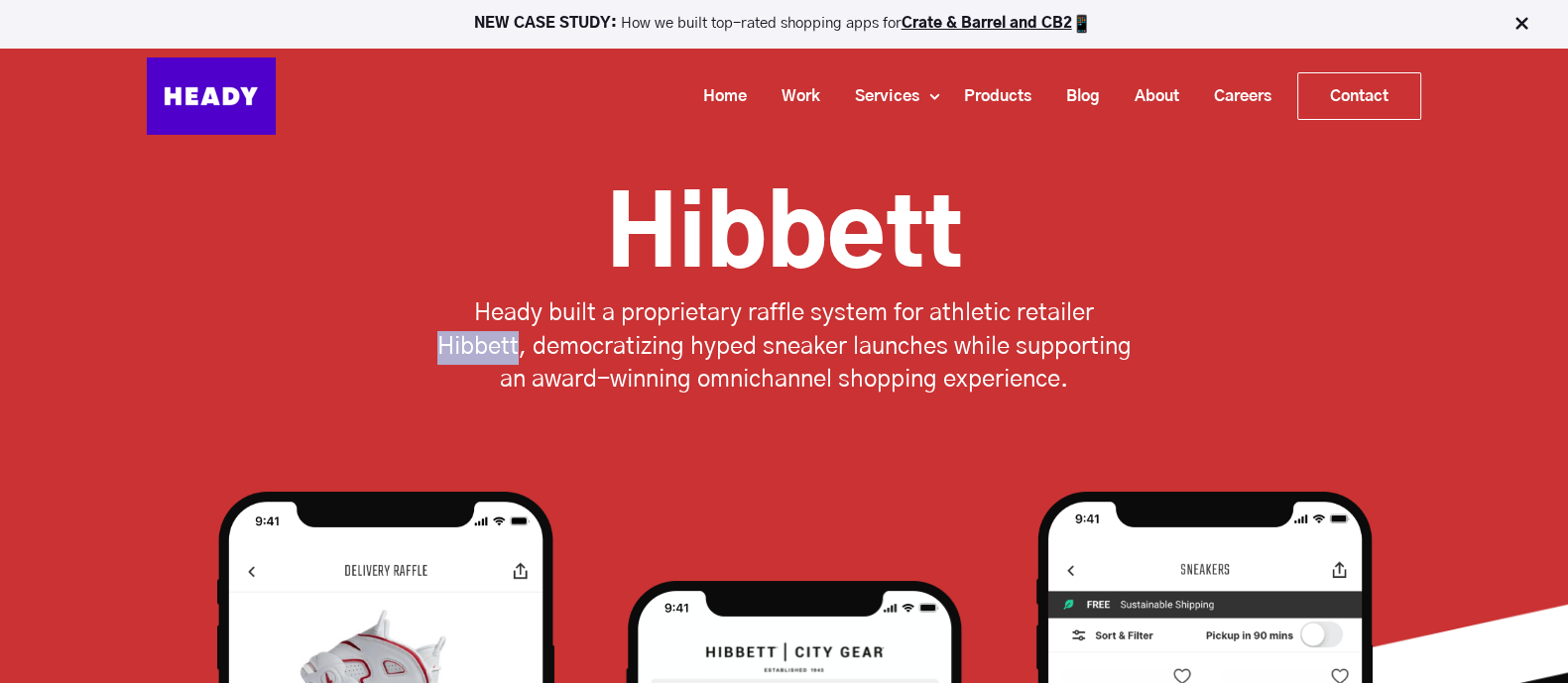 click on "Heady built a proprietary raffle system for athletic retailer Hibbett, democratizing hyped sneaker launches while supporting an award-winning omnichannel shopping experience." at bounding box center [784, 347] 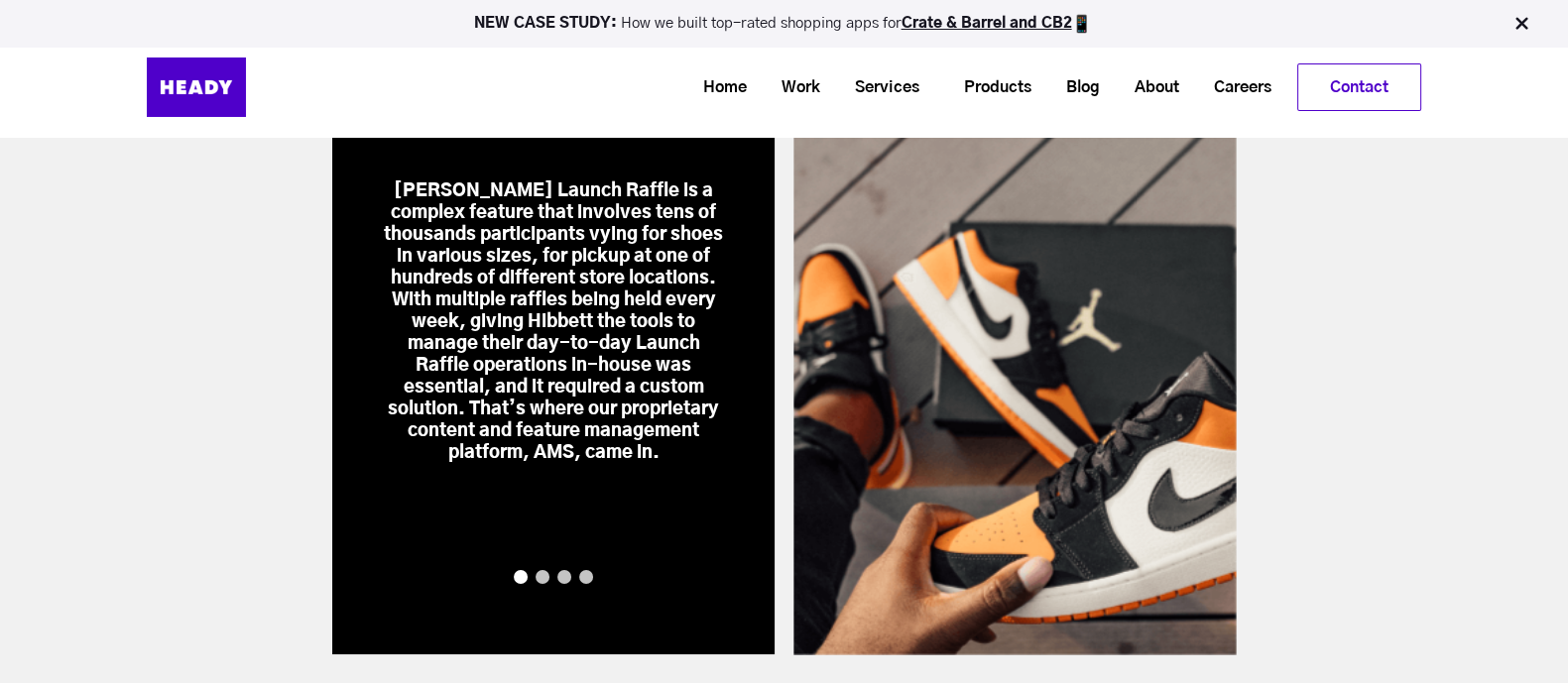 scroll, scrollTop: 13011, scrollLeft: 0, axis: vertical 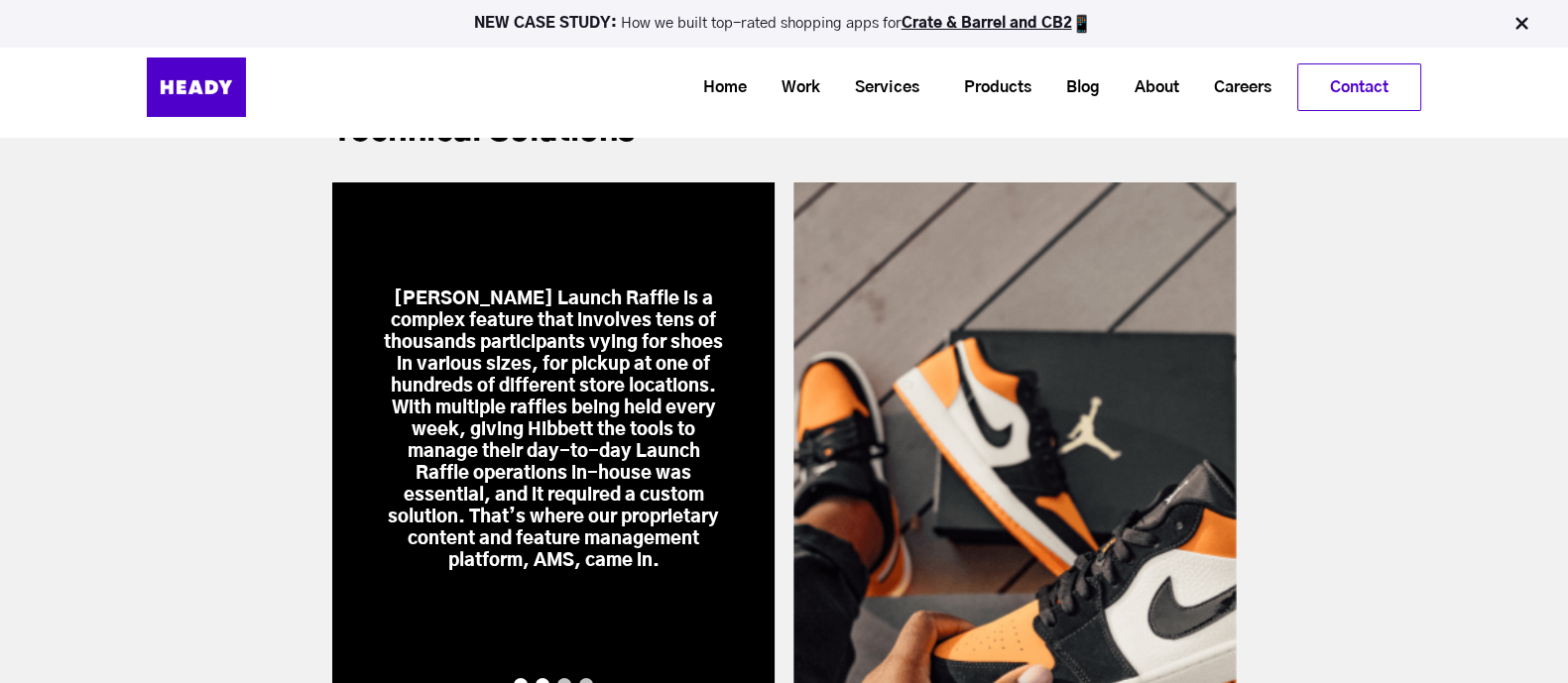 click on "2" at bounding box center (543, 685) 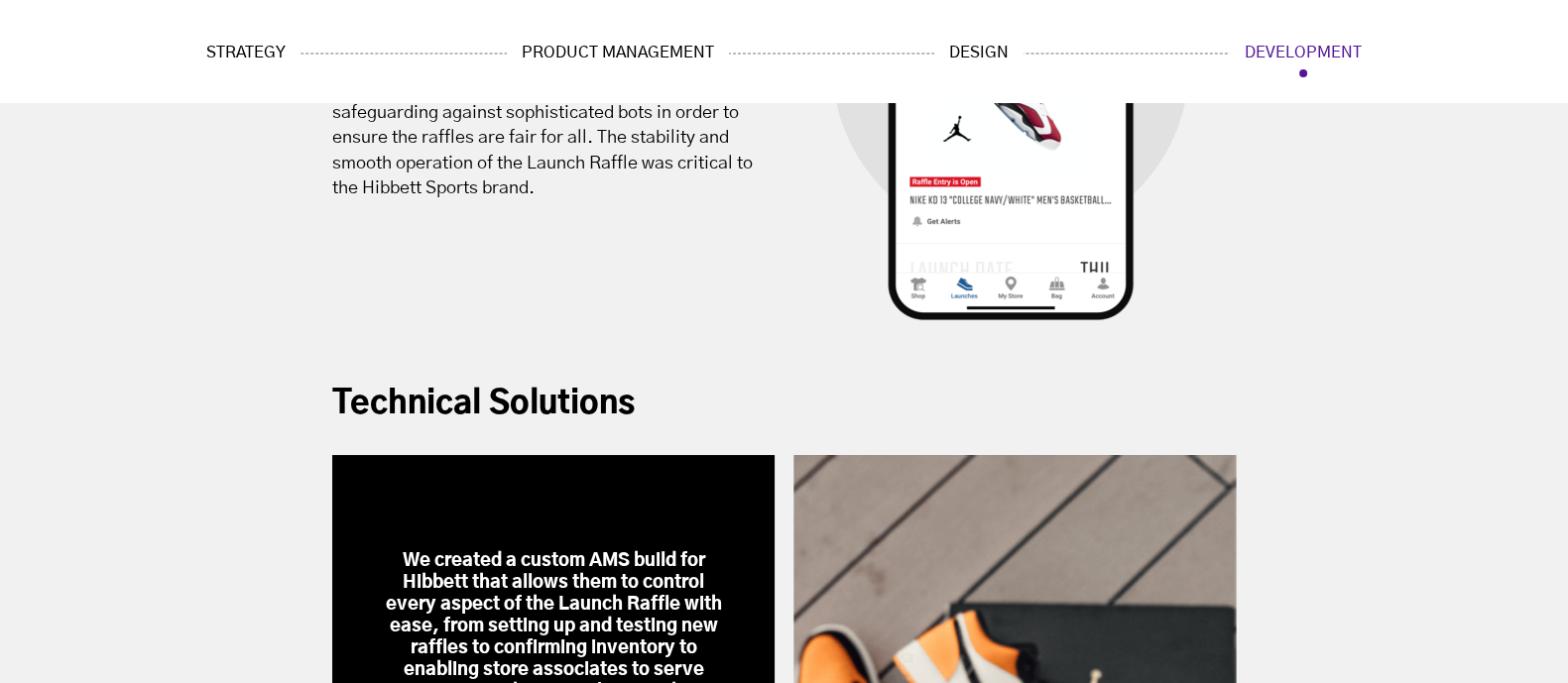 scroll, scrollTop: 12887, scrollLeft: 0, axis: vertical 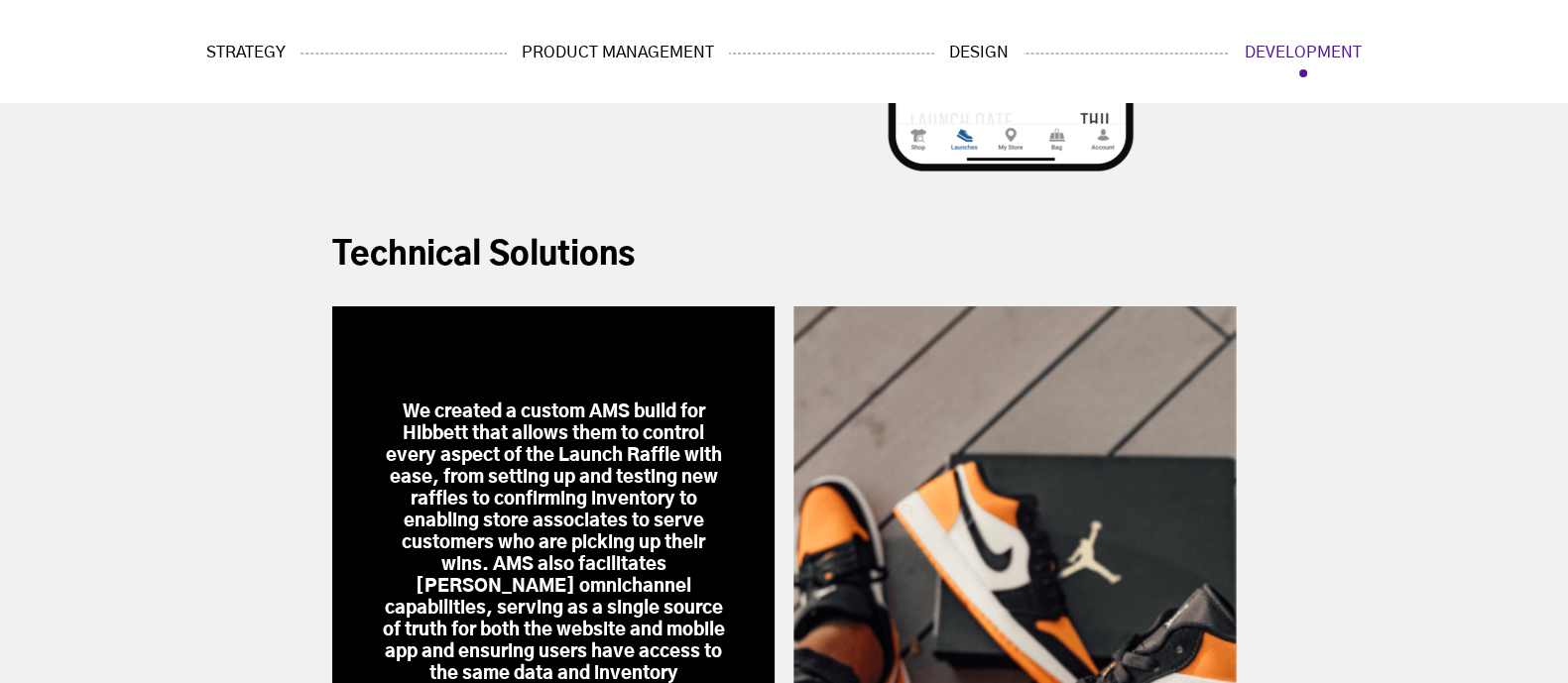 click on "3" at bounding box center (564, 809) 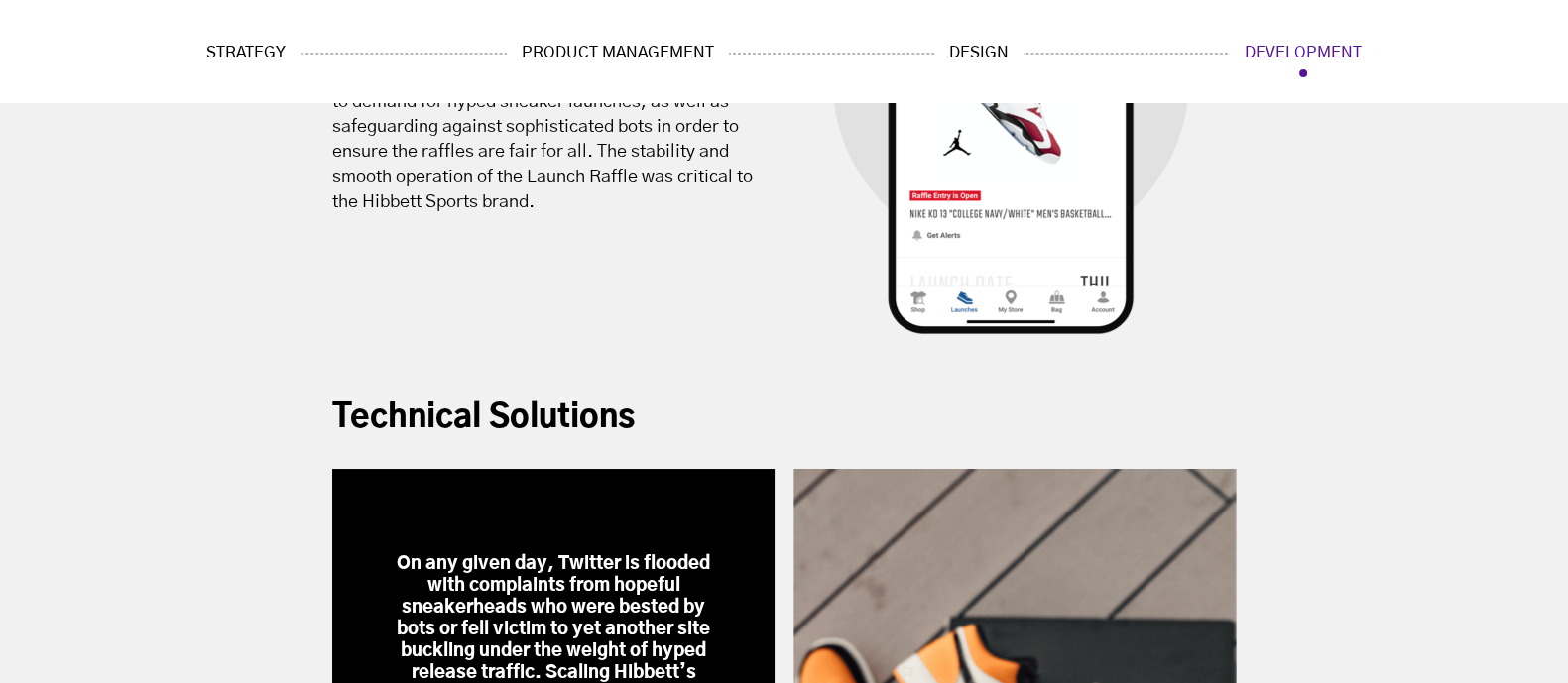 scroll, scrollTop: 12763, scrollLeft: 0, axis: vertical 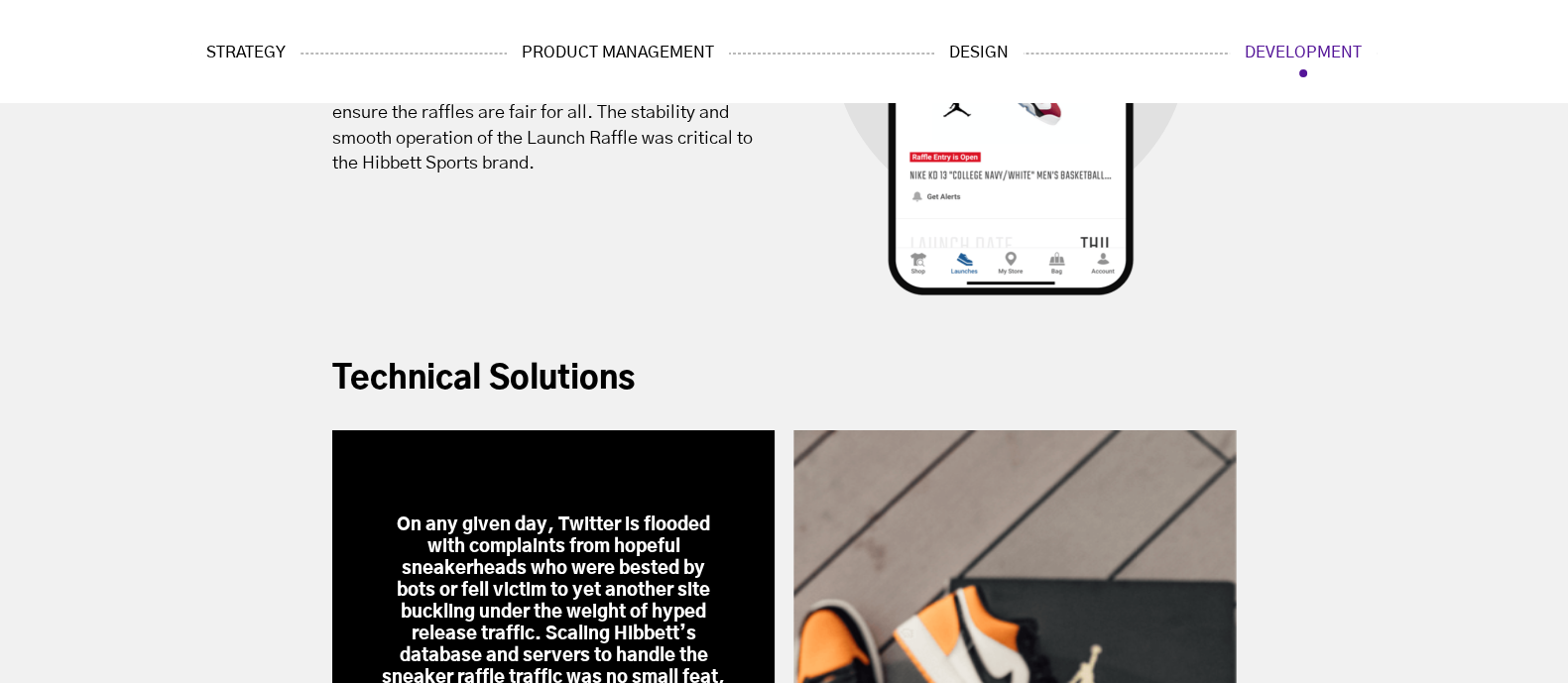 click on "3" at bounding box center [564, 933] 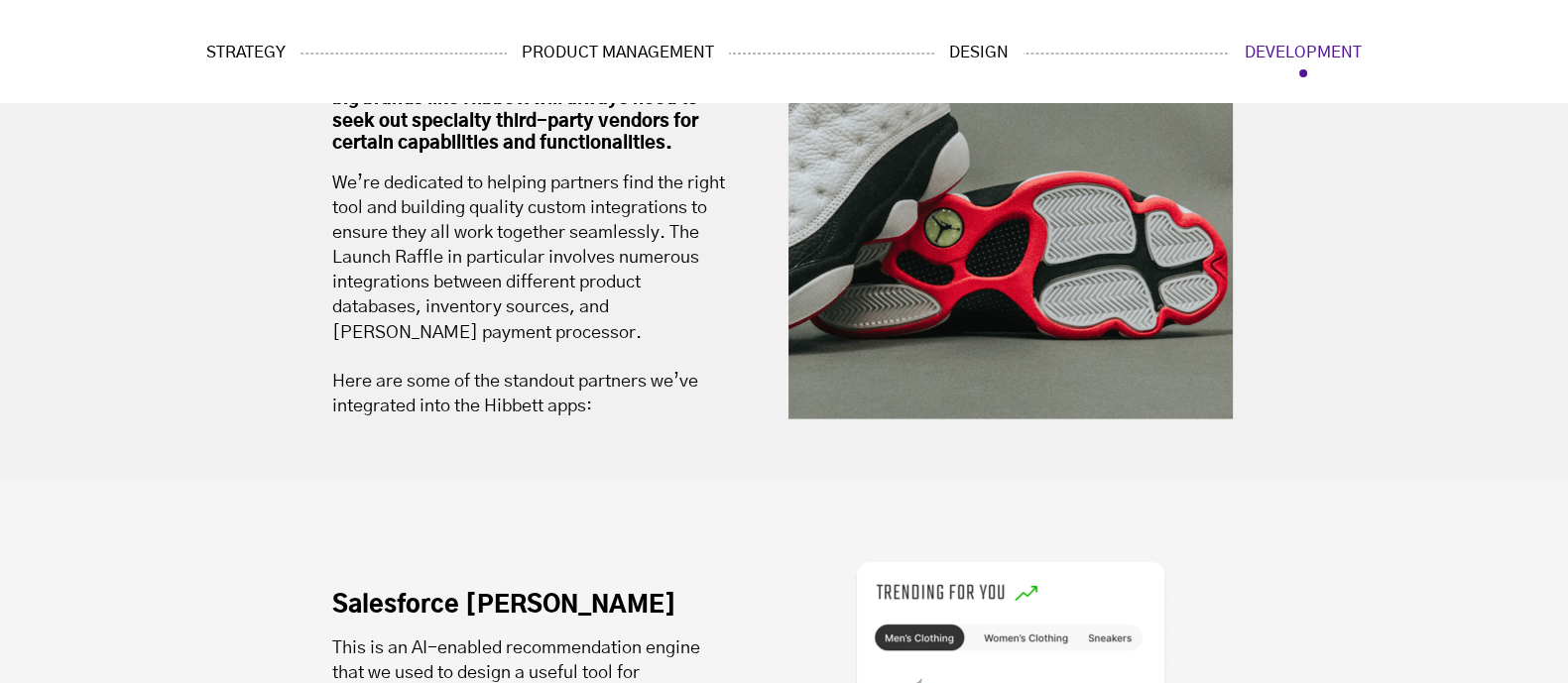 scroll, scrollTop: 13878, scrollLeft: 0, axis: vertical 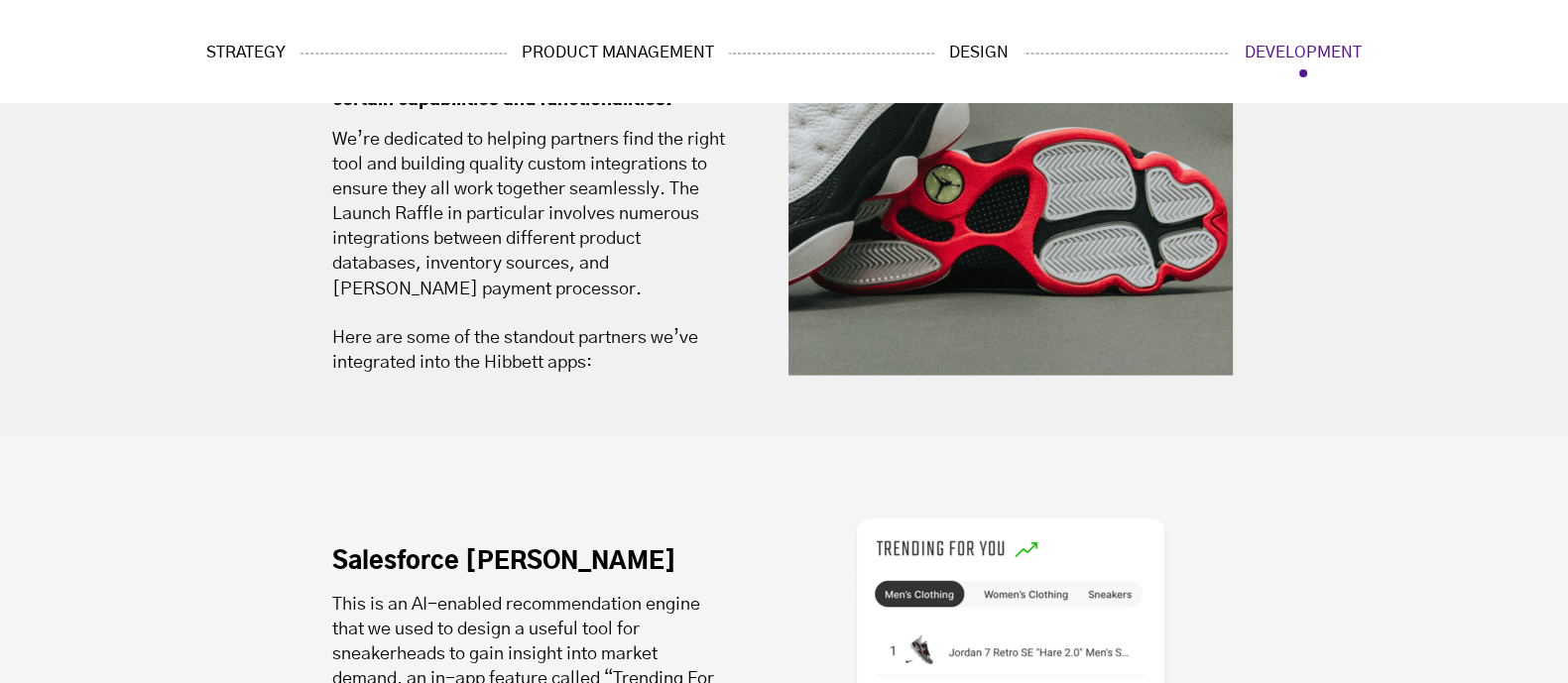 click on "Salesforce Einstein" at bounding box center (531, 562) 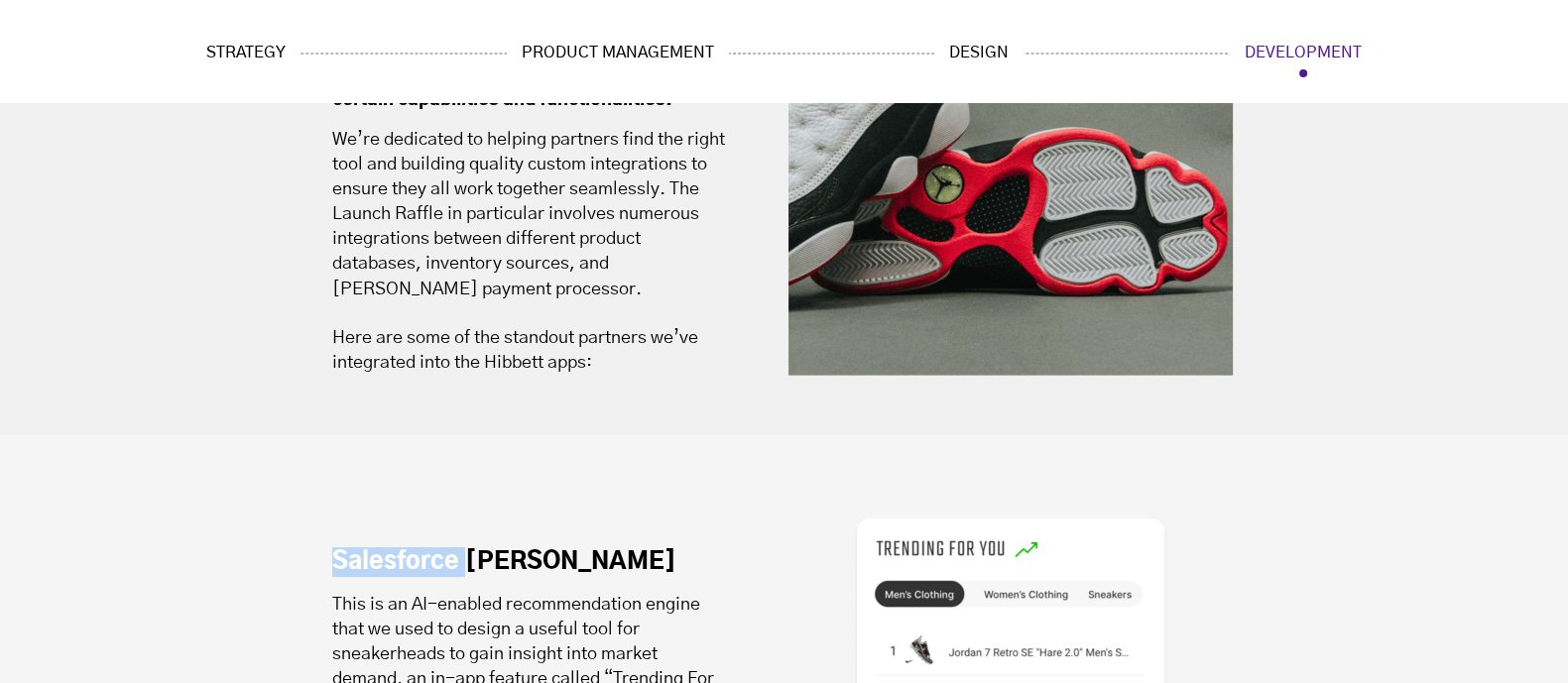 click on "Salesforce Einstein" at bounding box center (531, 562) 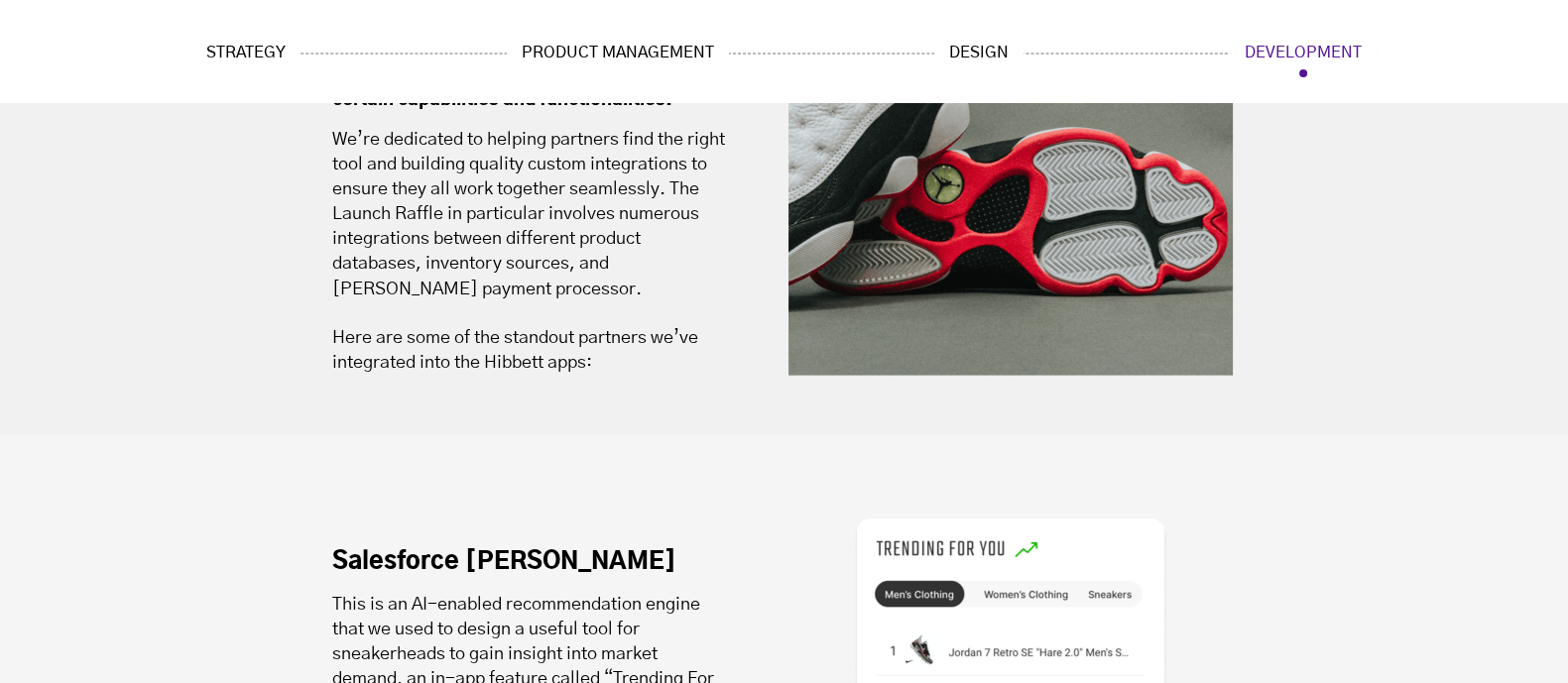 click on "Salesforce Einstein" at bounding box center [531, 562] 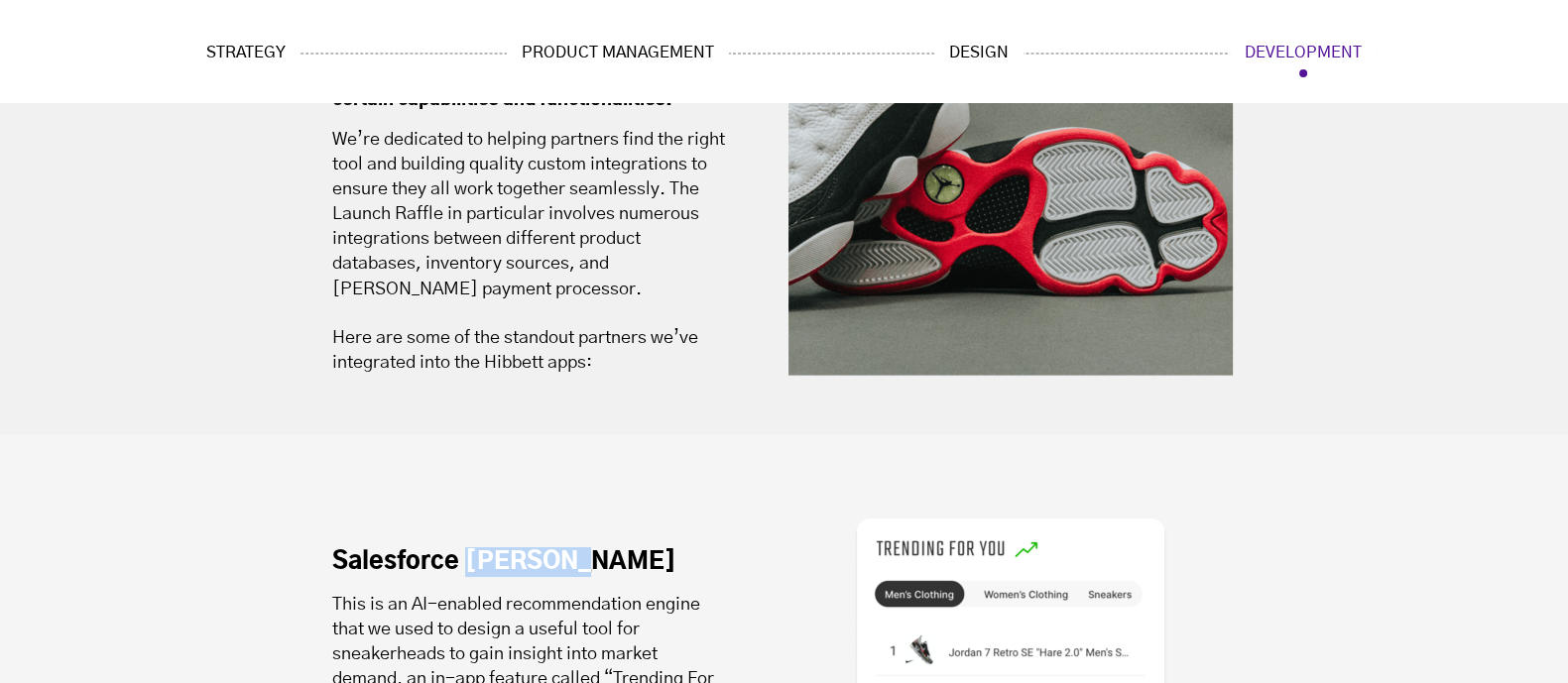 click on "Salesforce Einstein" at bounding box center (531, 562) 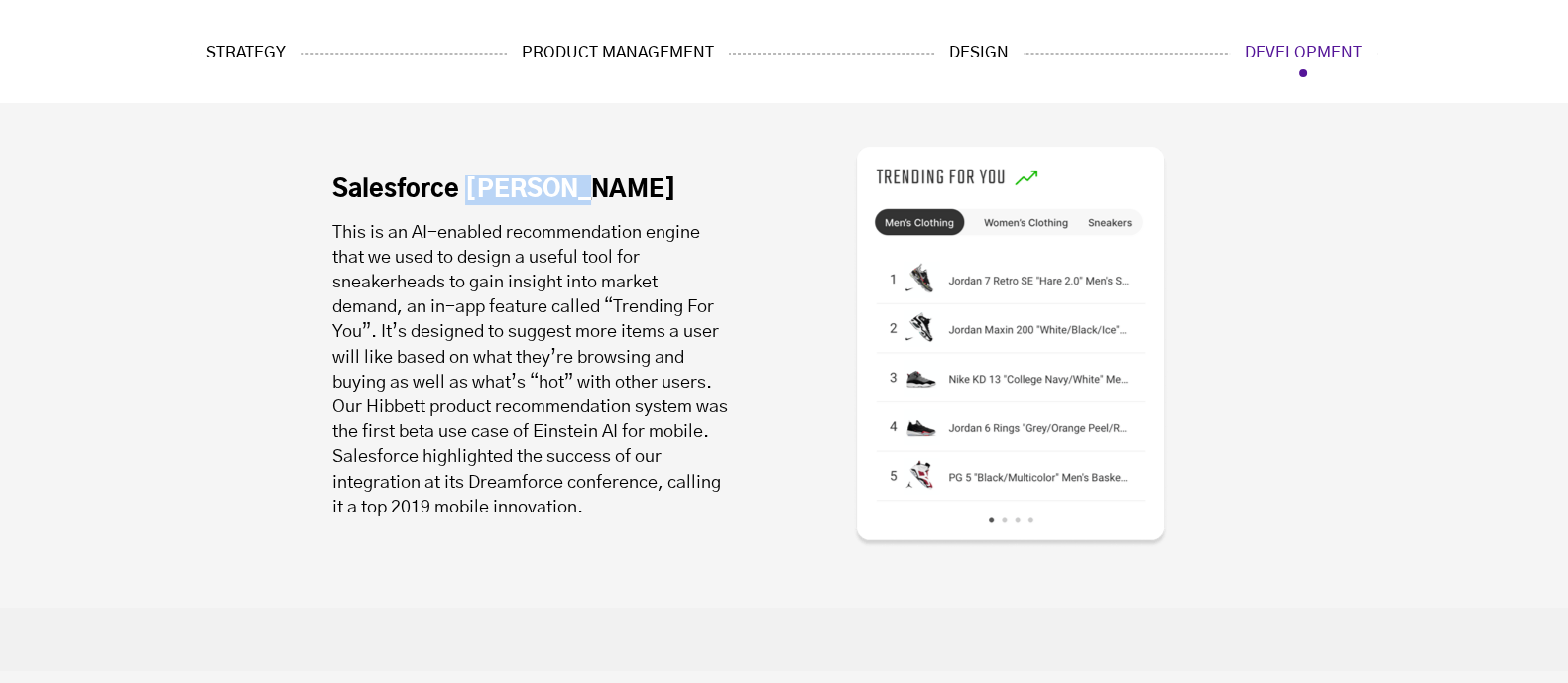 scroll, scrollTop: 14374, scrollLeft: 0, axis: vertical 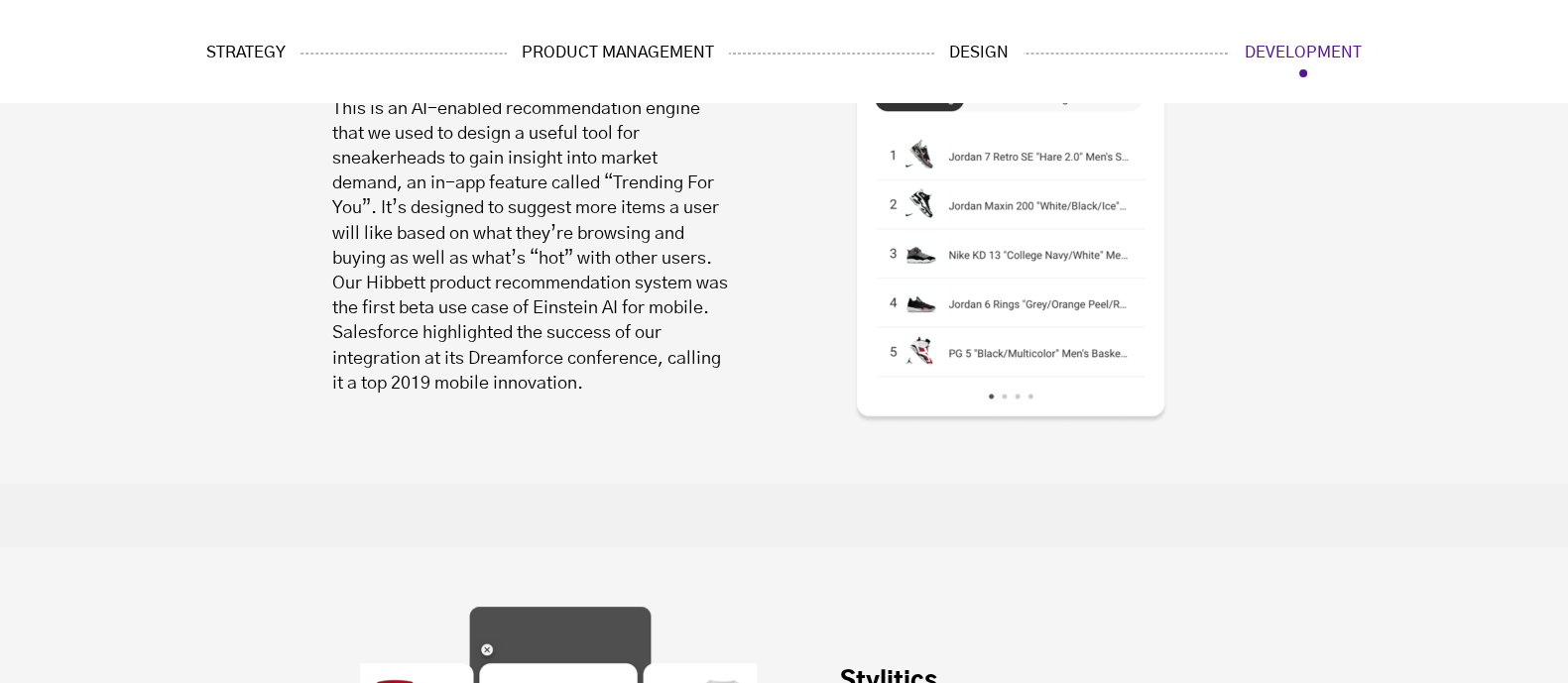 click on "Stylitics" at bounding box center [889, 682] 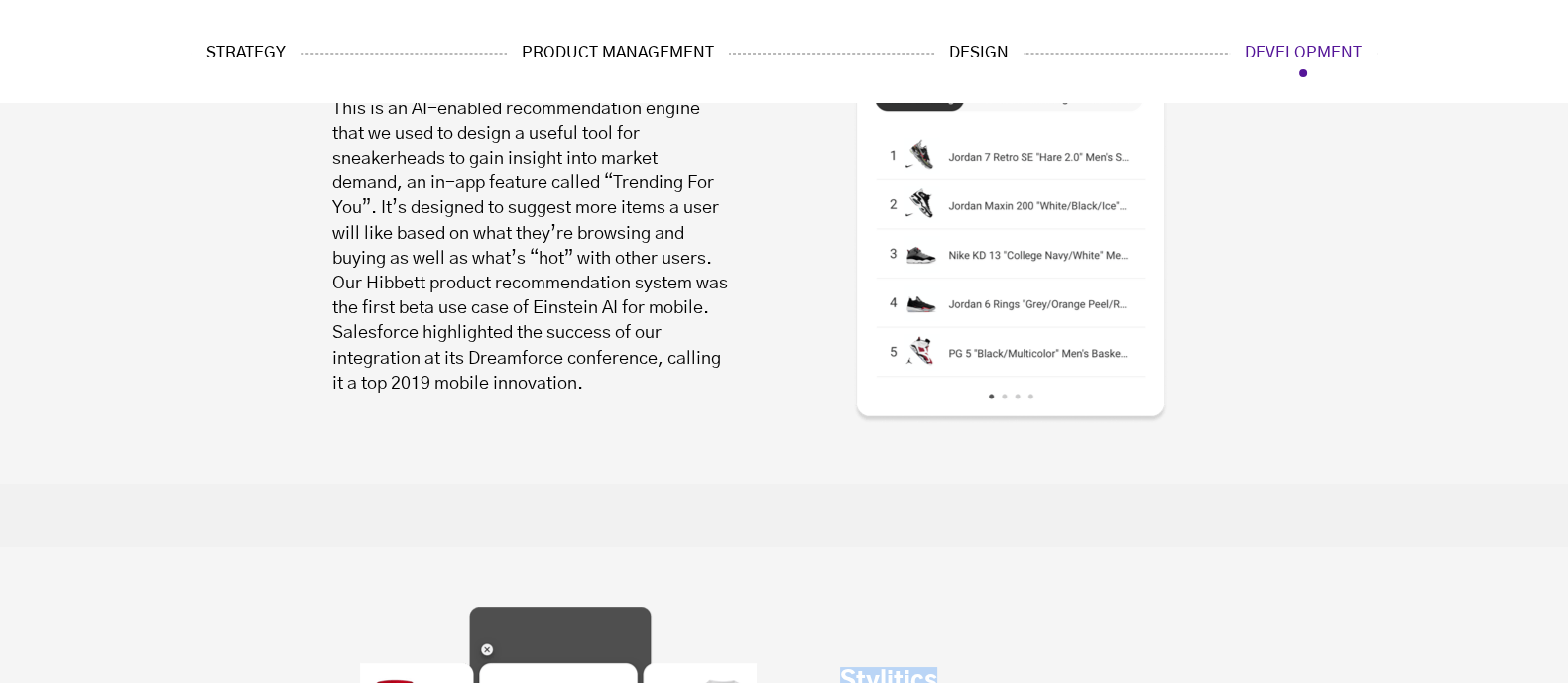 click on "Stylitics" at bounding box center [889, 682] 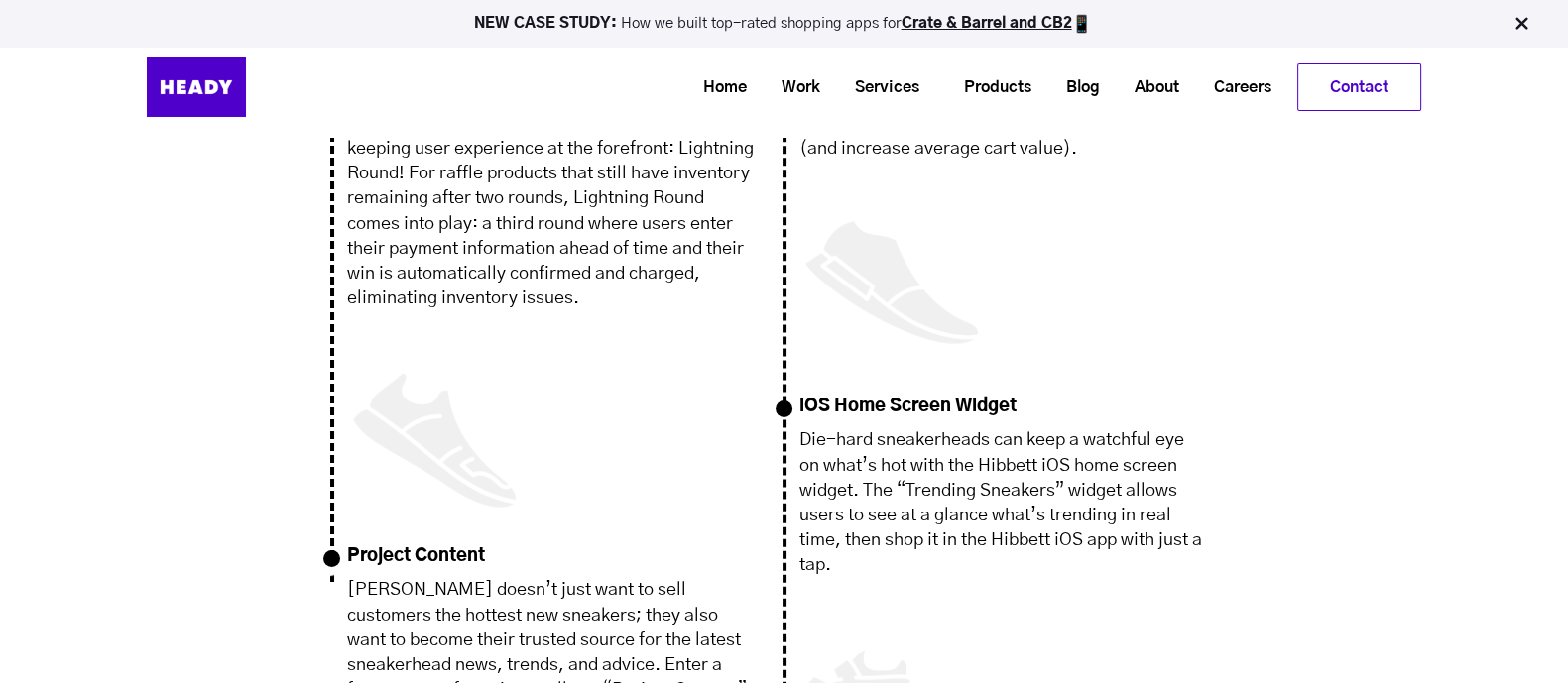 scroll, scrollTop: 17843, scrollLeft: 0, axis: vertical 